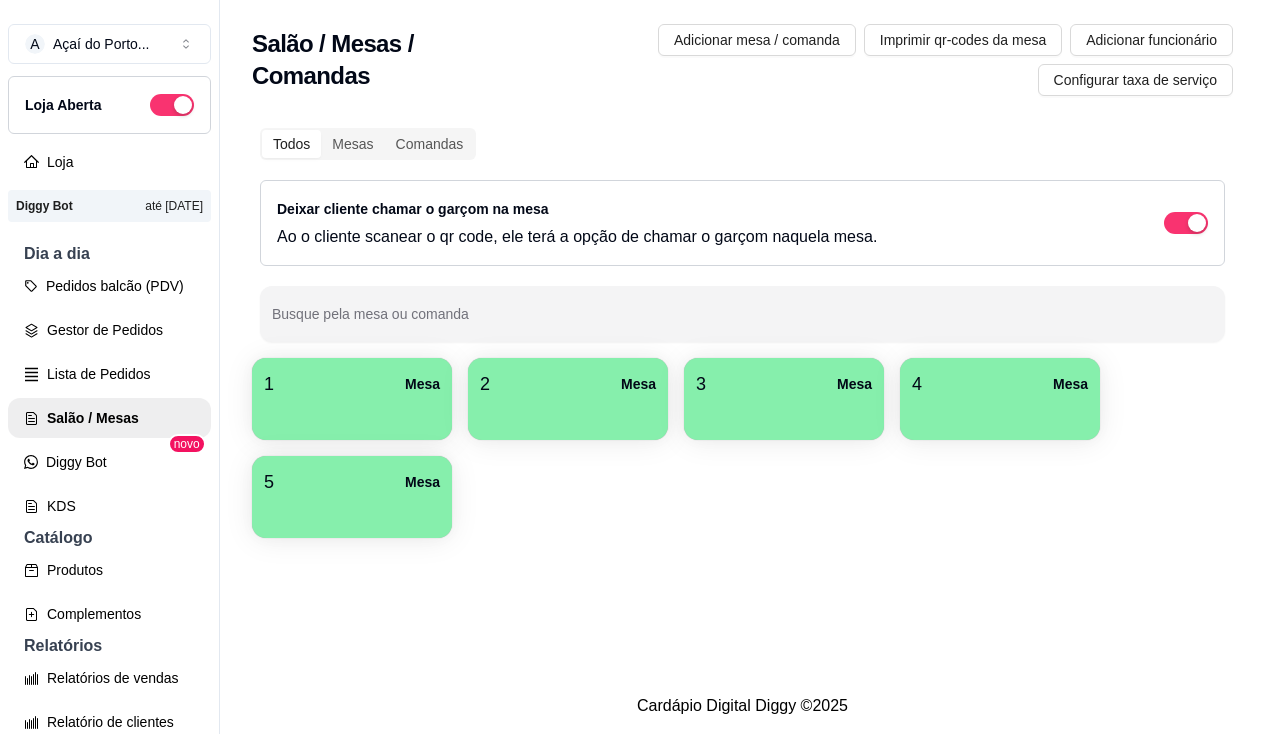 scroll, scrollTop: 0, scrollLeft: 0, axis: both 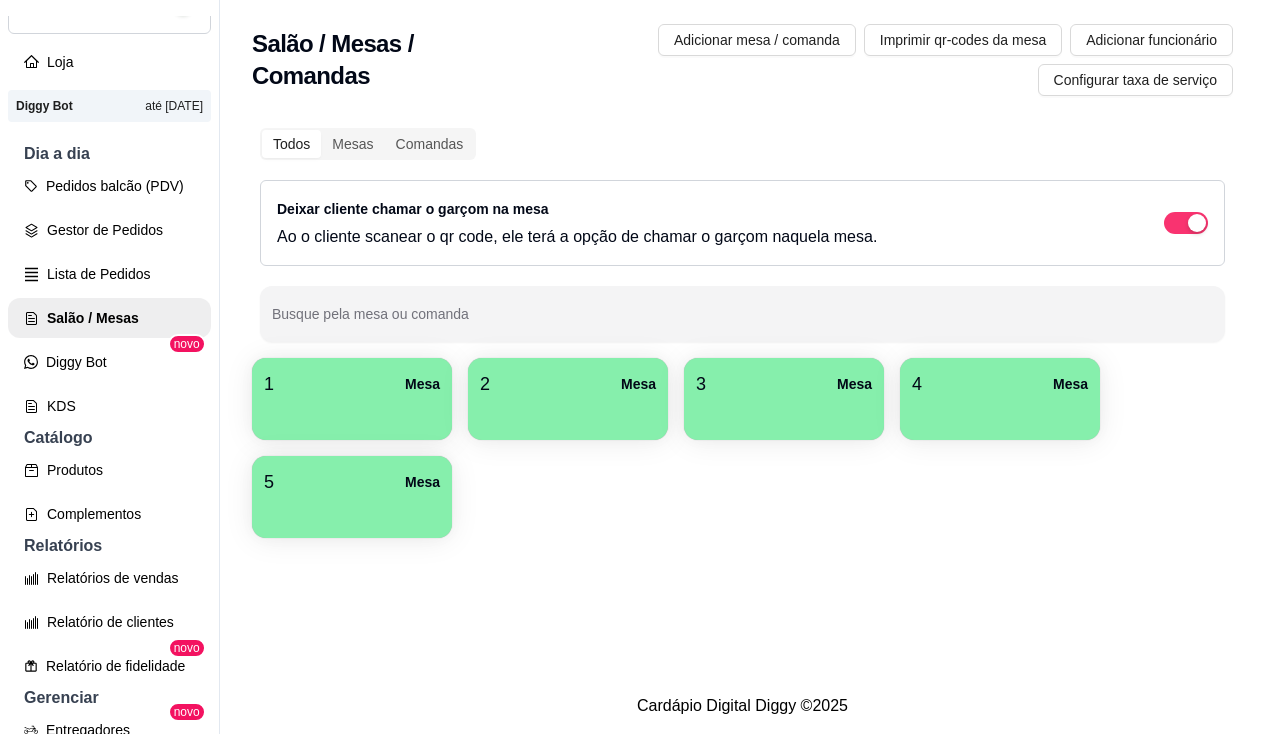 click on "1 Mesa" at bounding box center (352, 399) 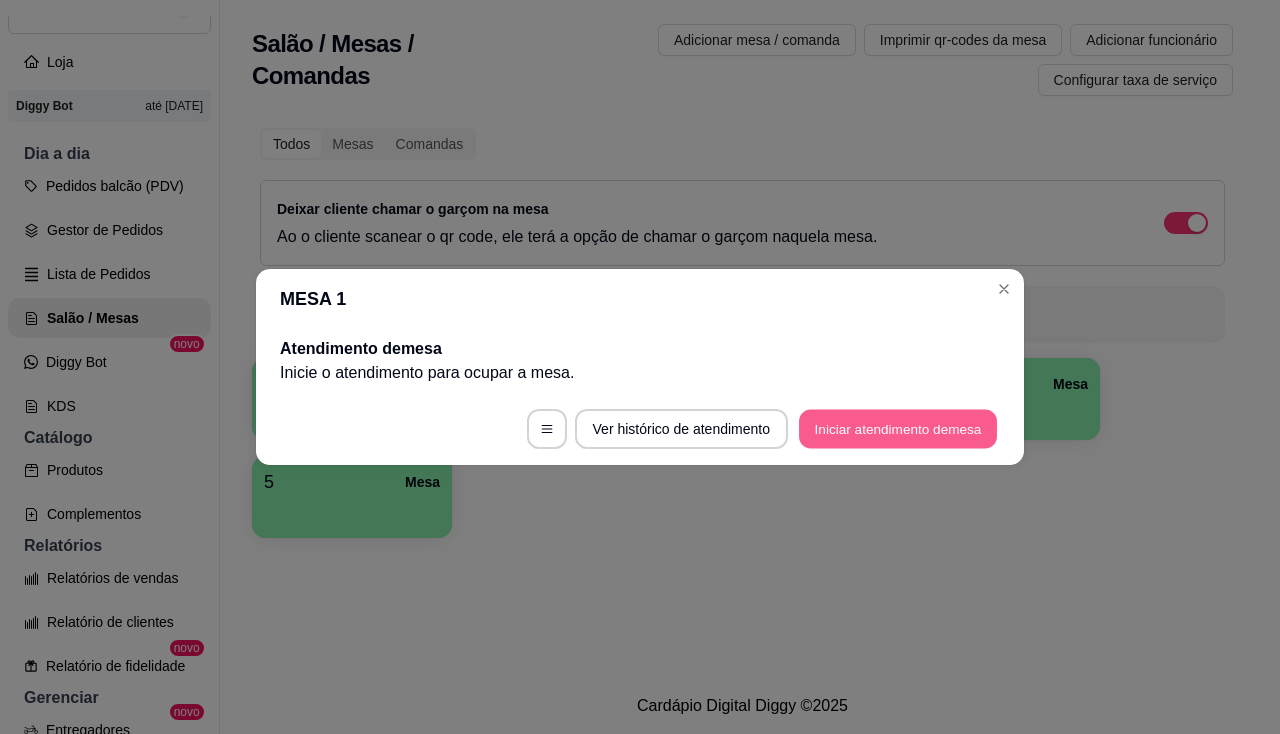 click on "Iniciar atendimento de  mesa" at bounding box center (898, 429) 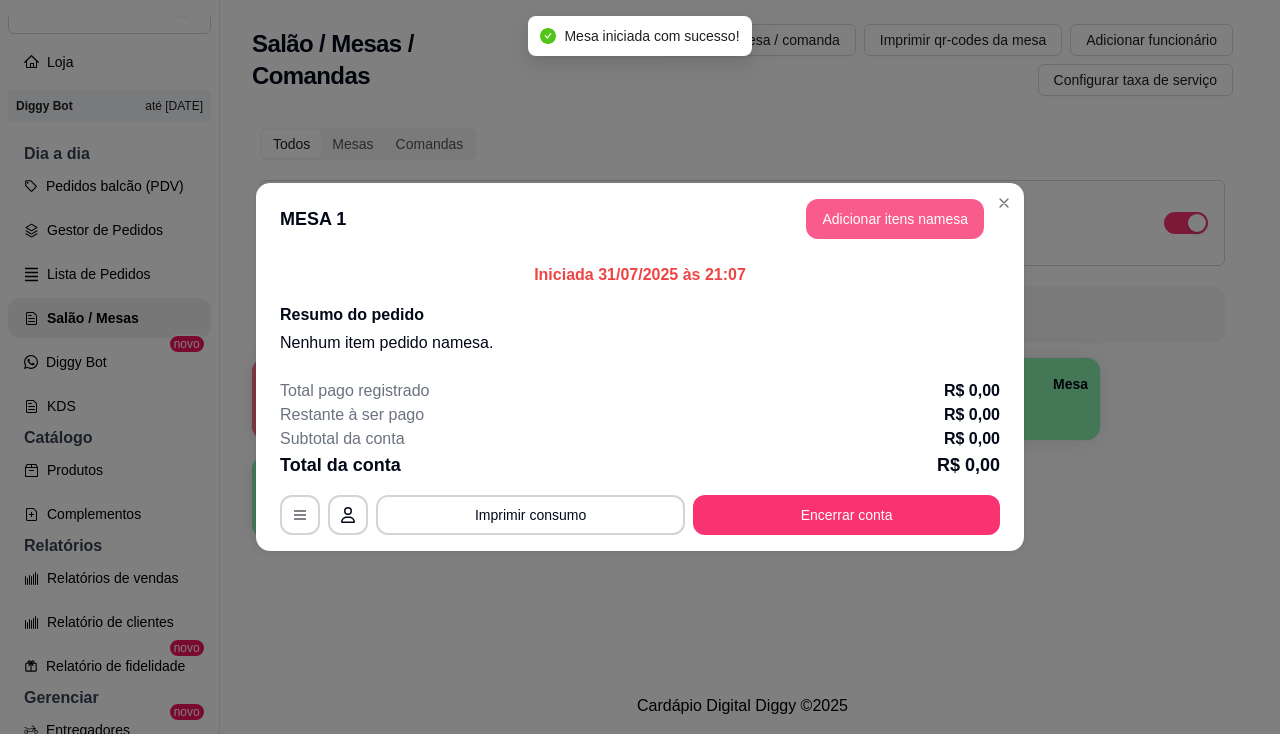 click on "Adicionar itens na  mesa" at bounding box center [895, 219] 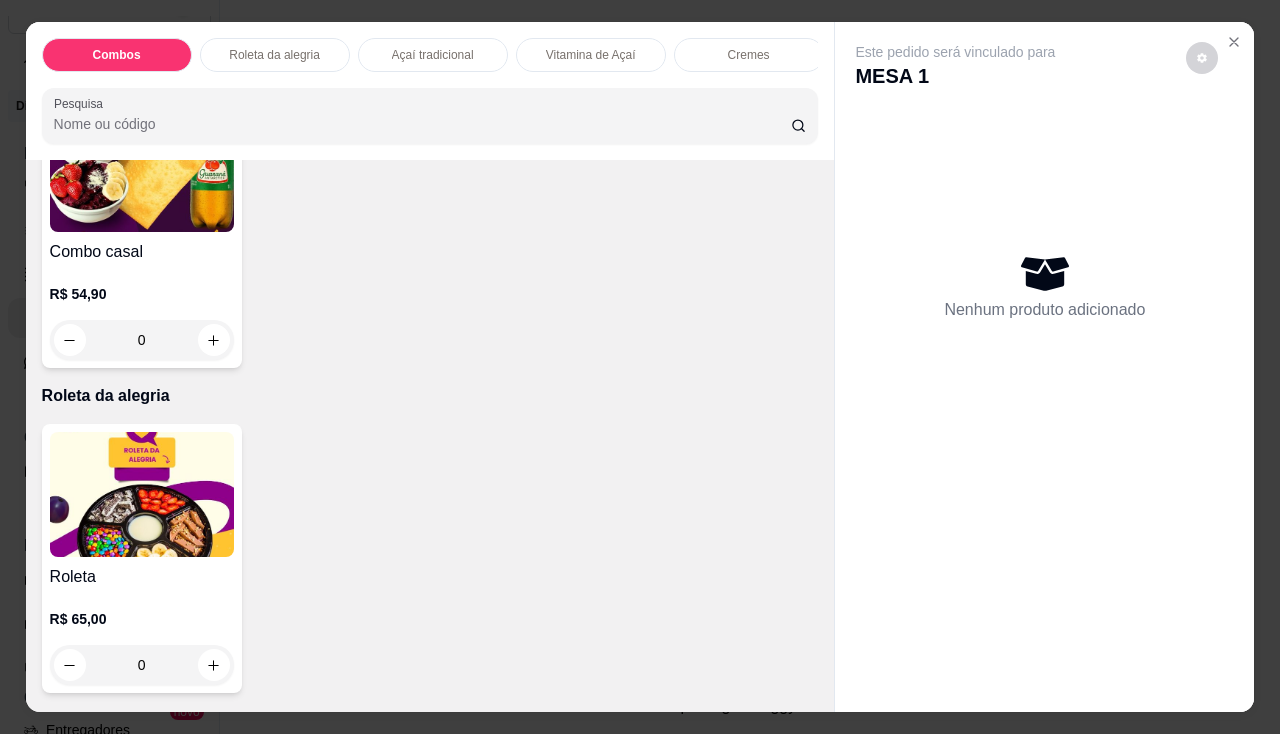 scroll, scrollTop: 800, scrollLeft: 0, axis: vertical 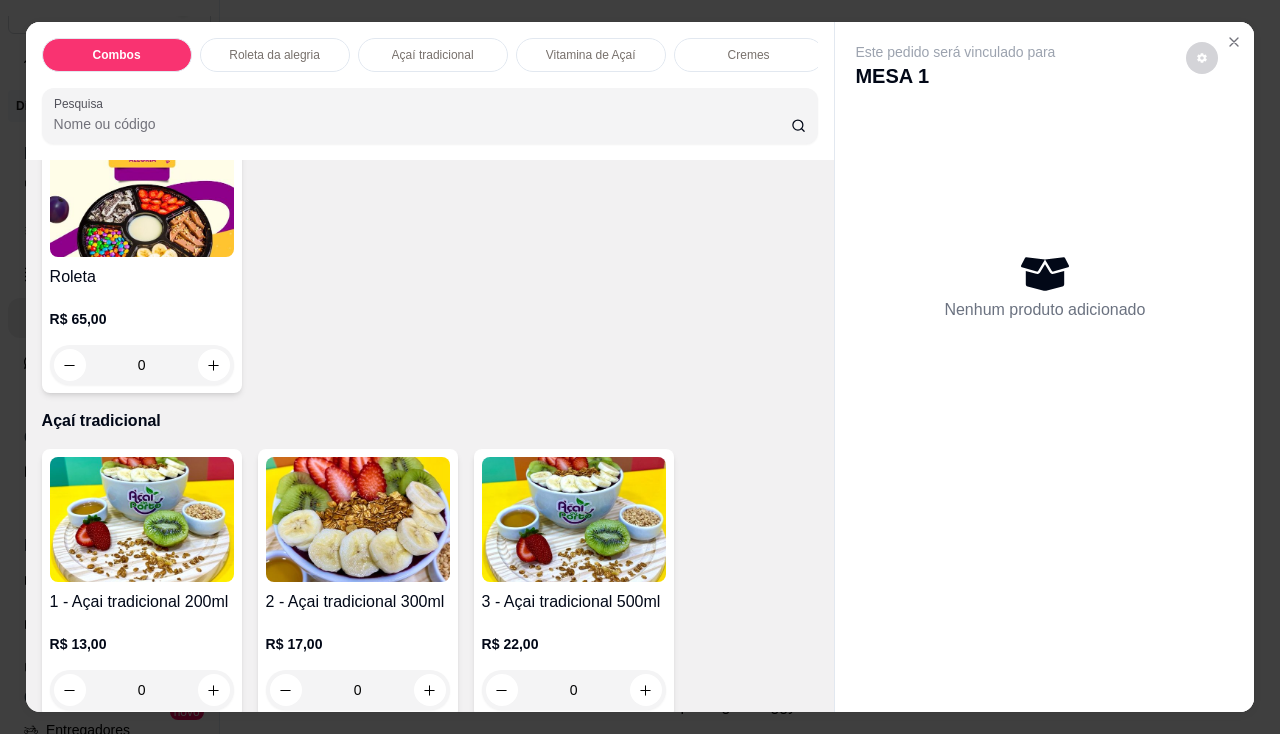 click at bounding box center [142, 519] 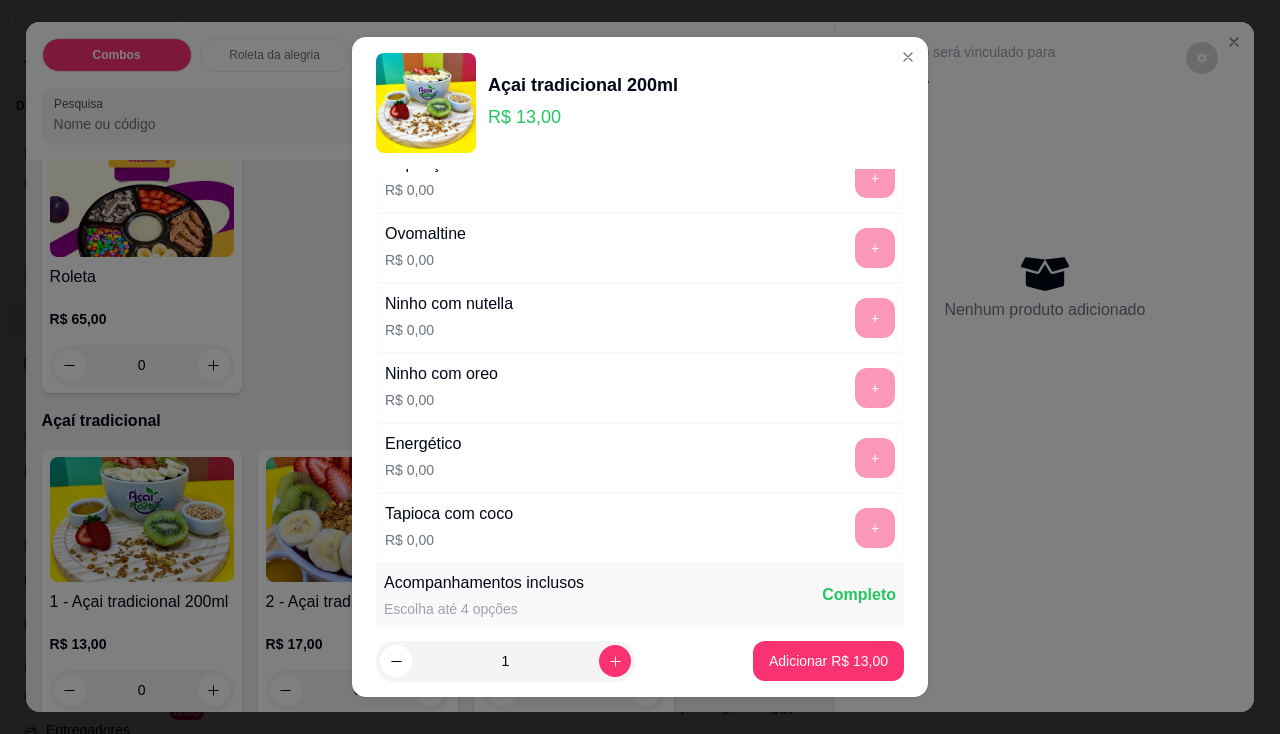 scroll, scrollTop: 400, scrollLeft: 0, axis: vertical 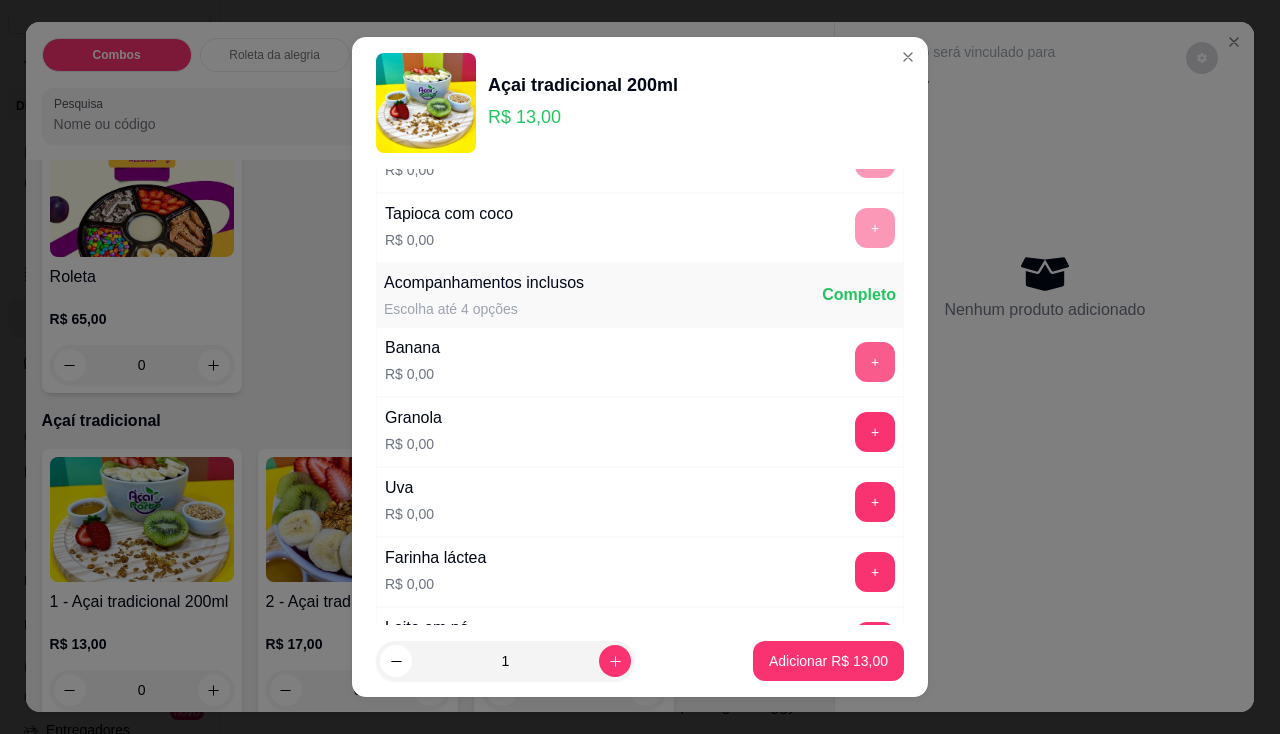 click on "+" at bounding box center (875, 362) 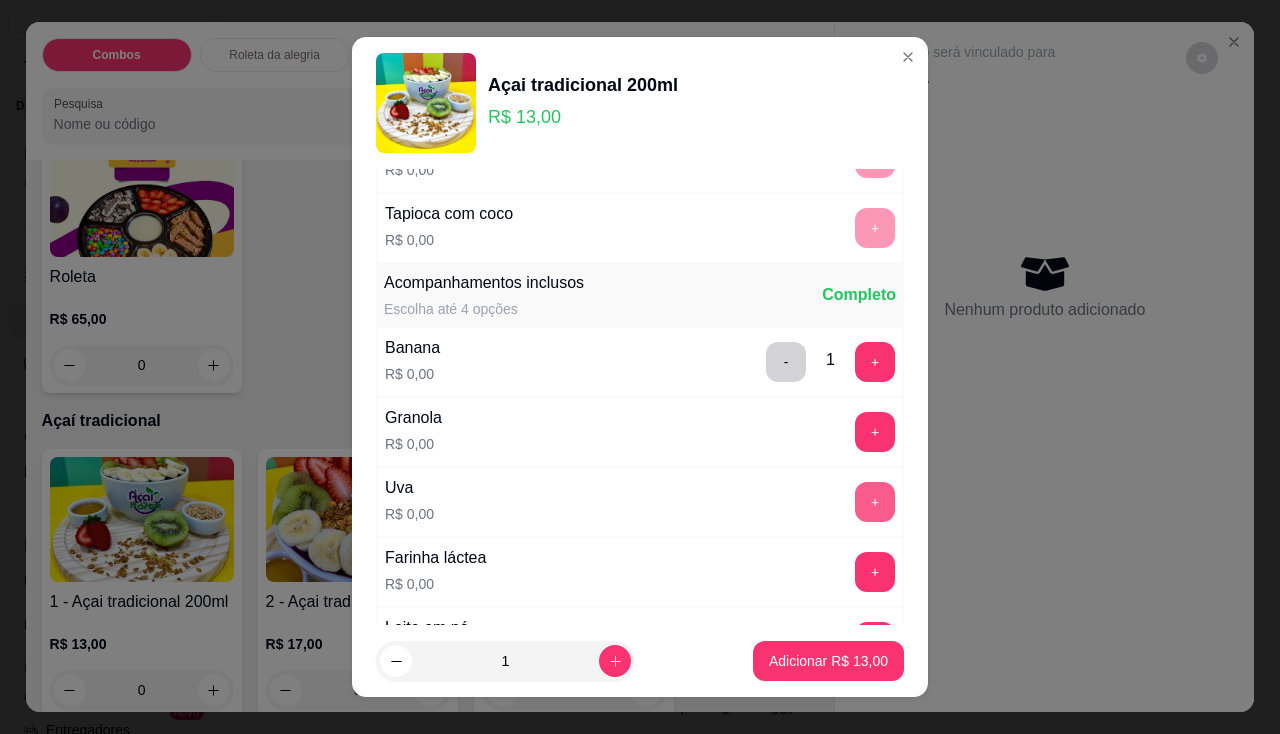 scroll, scrollTop: 600, scrollLeft: 0, axis: vertical 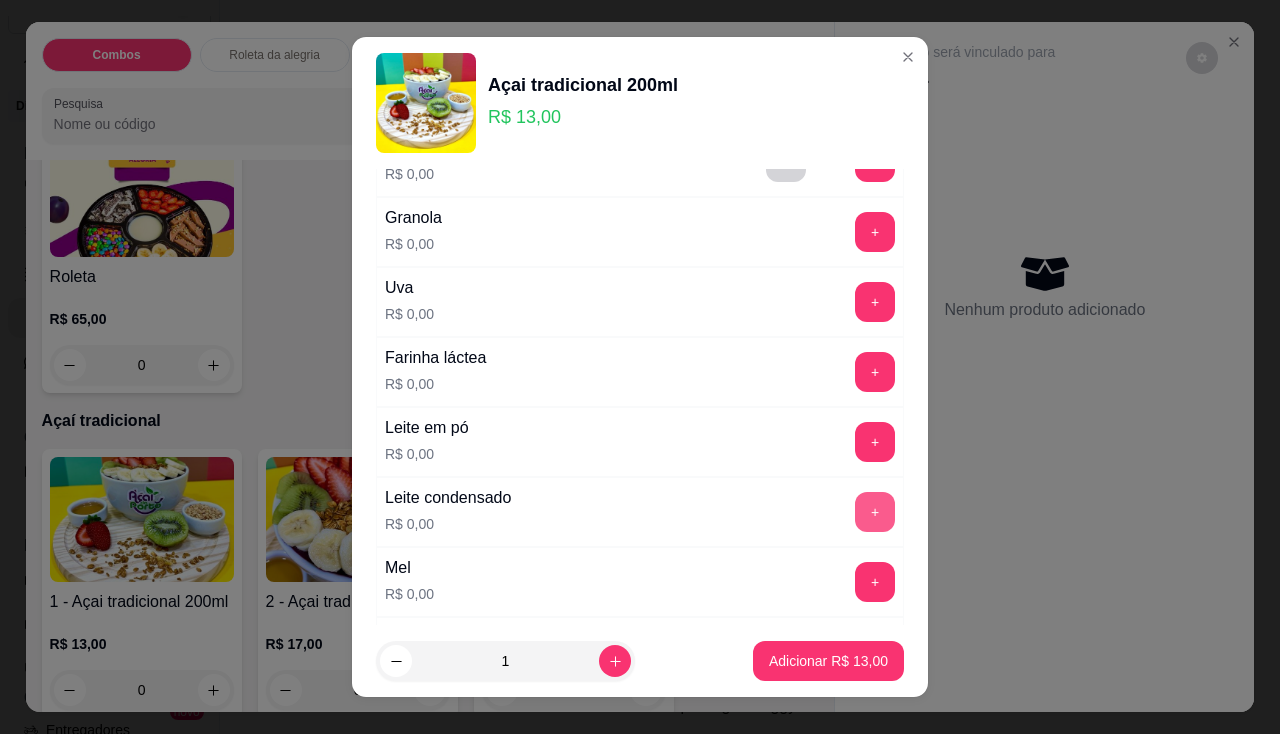click on "+" at bounding box center (875, 512) 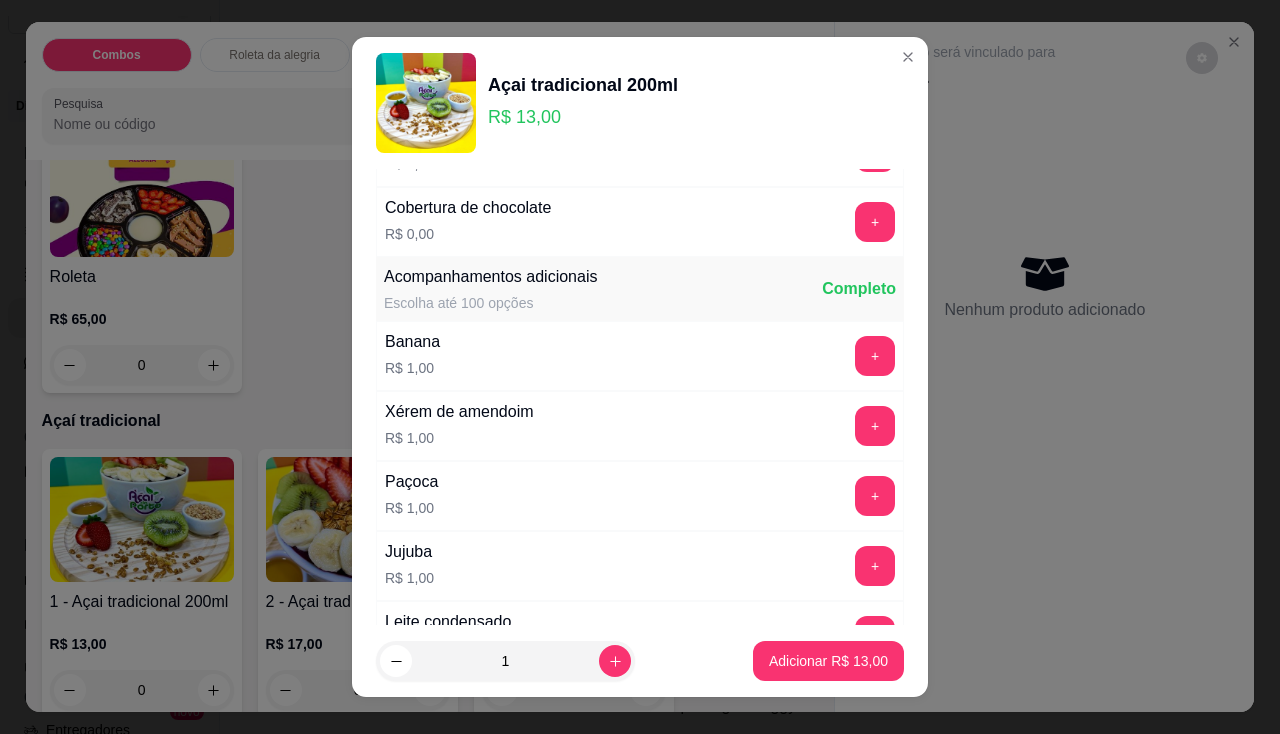 scroll, scrollTop: 1200, scrollLeft: 0, axis: vertical 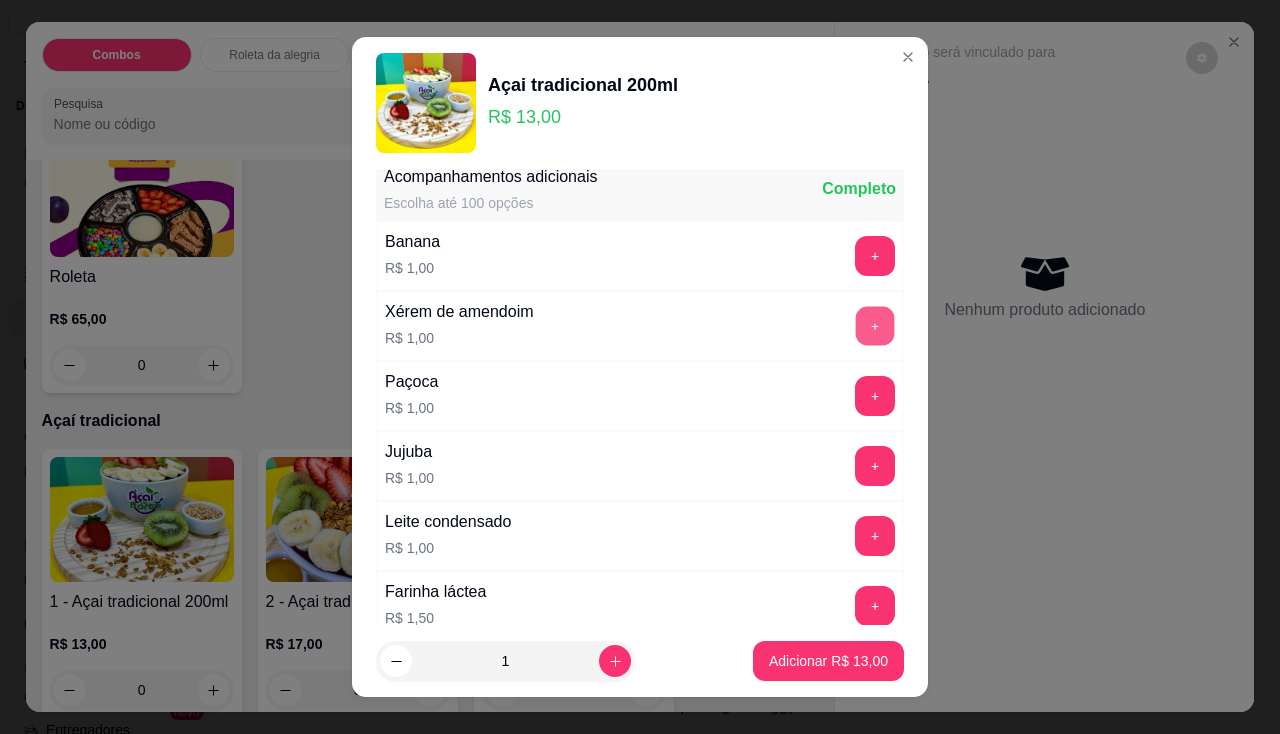 click on "+" at bounding box center [875, 325] 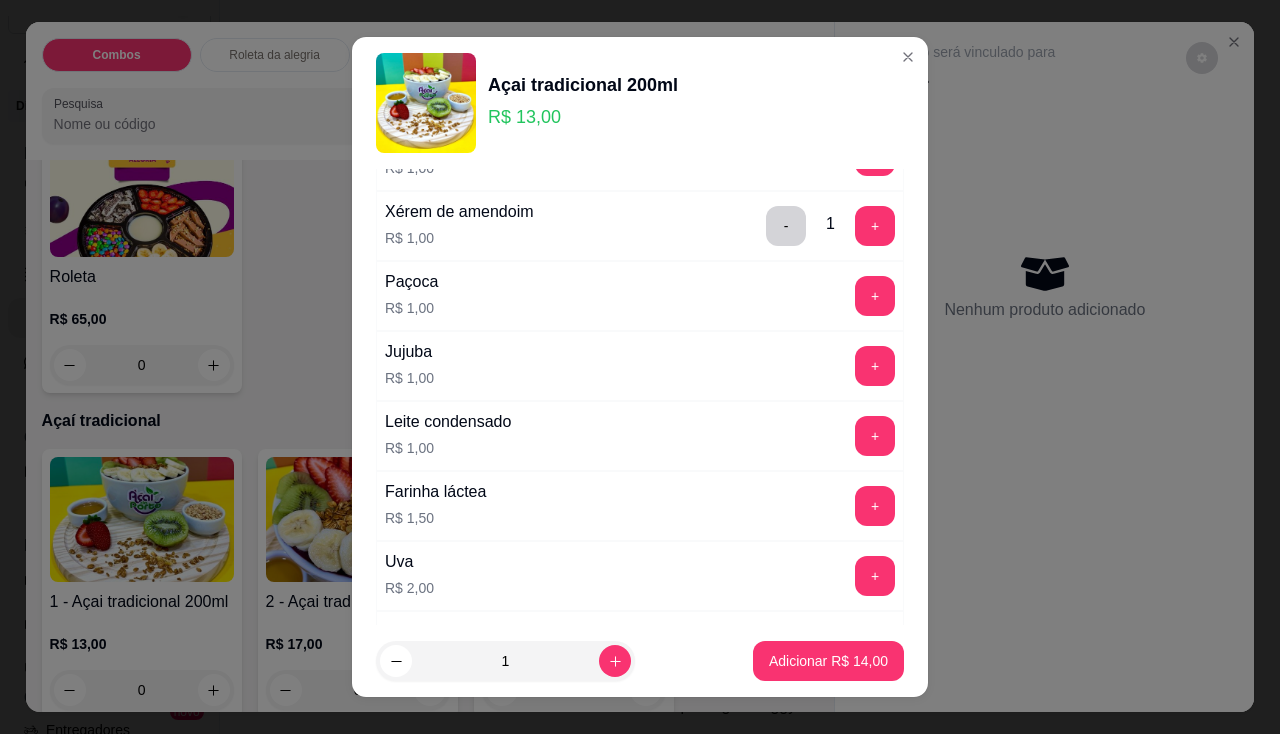 scroll, scrollTop: 1200, scrollLeft: 0, axis: vertical 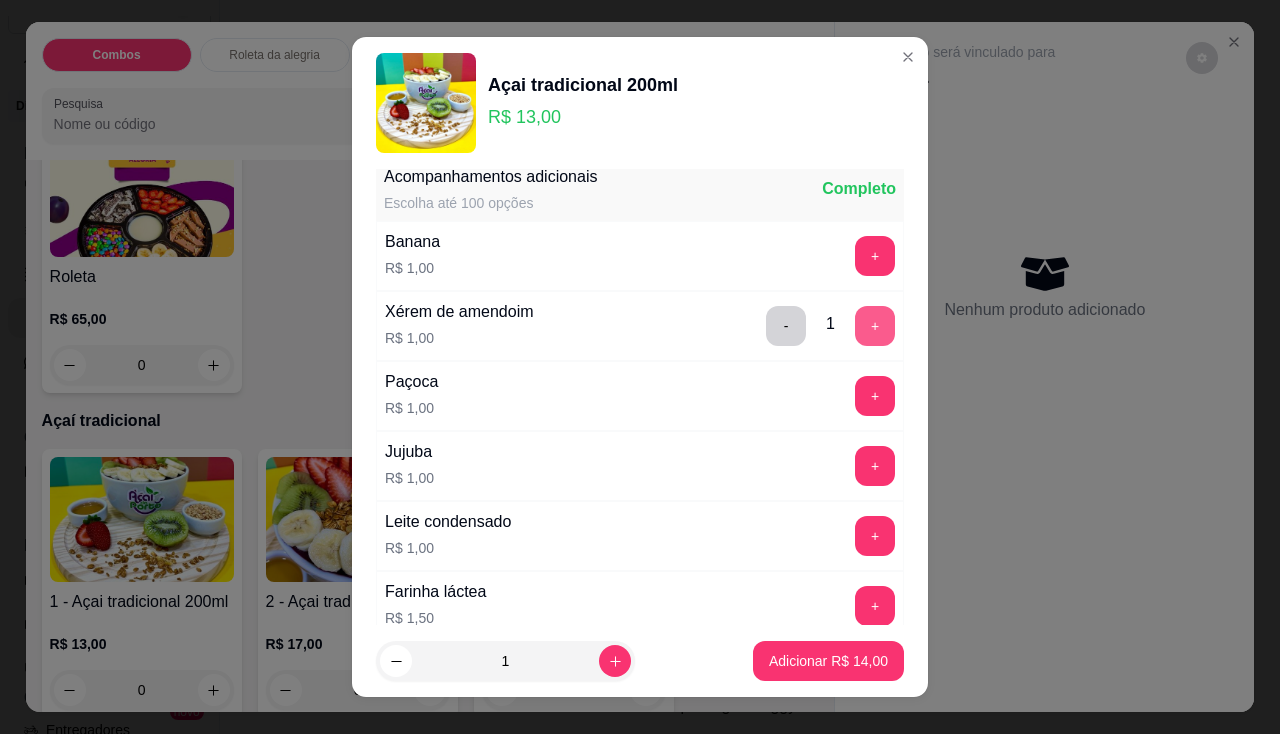 click on "+" at bounding box center (875, 326) 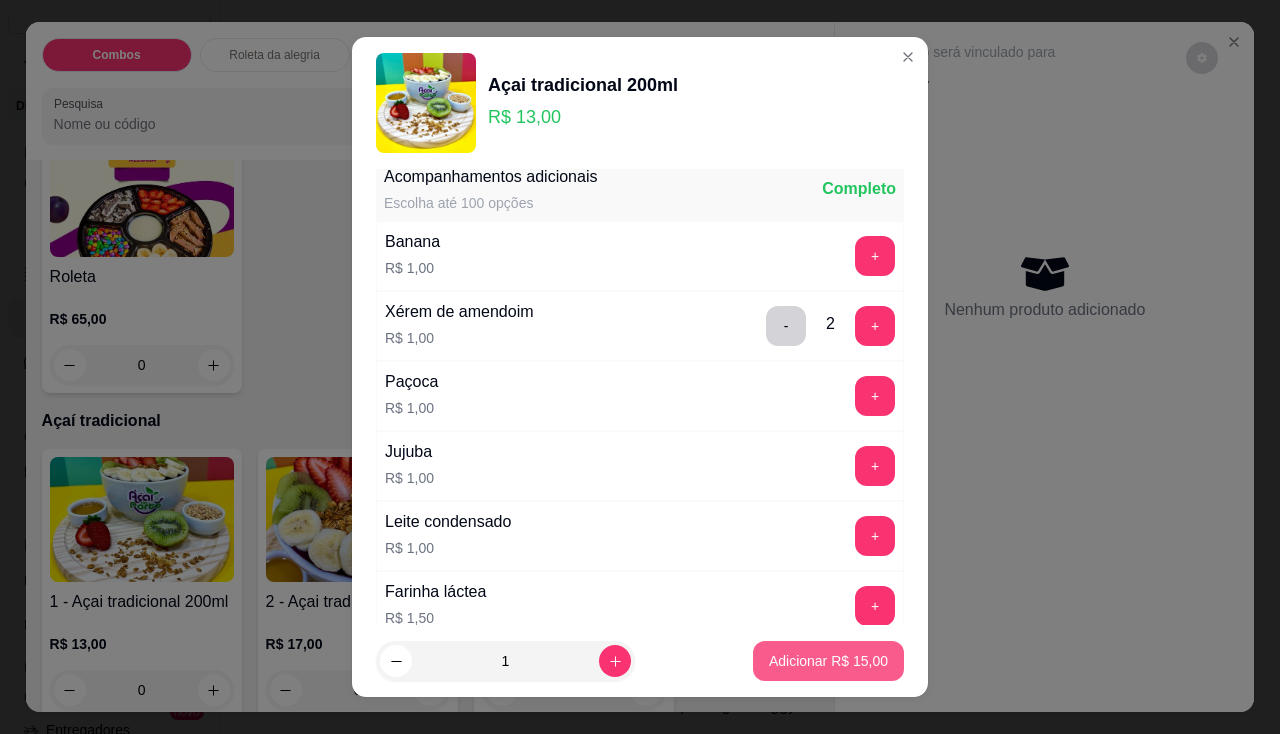 click on "Adicionar   R$ 15,00" at bounding box center [828, 661] 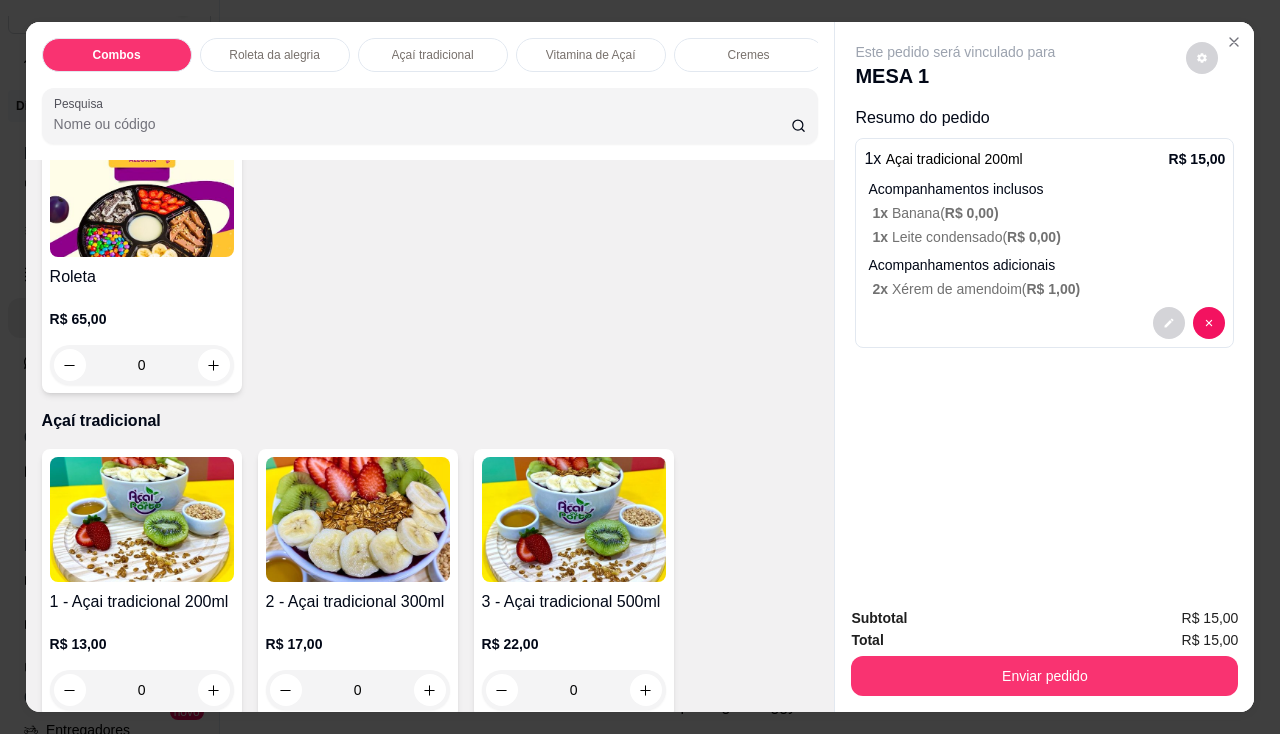 click at bounding box center [142, 519] 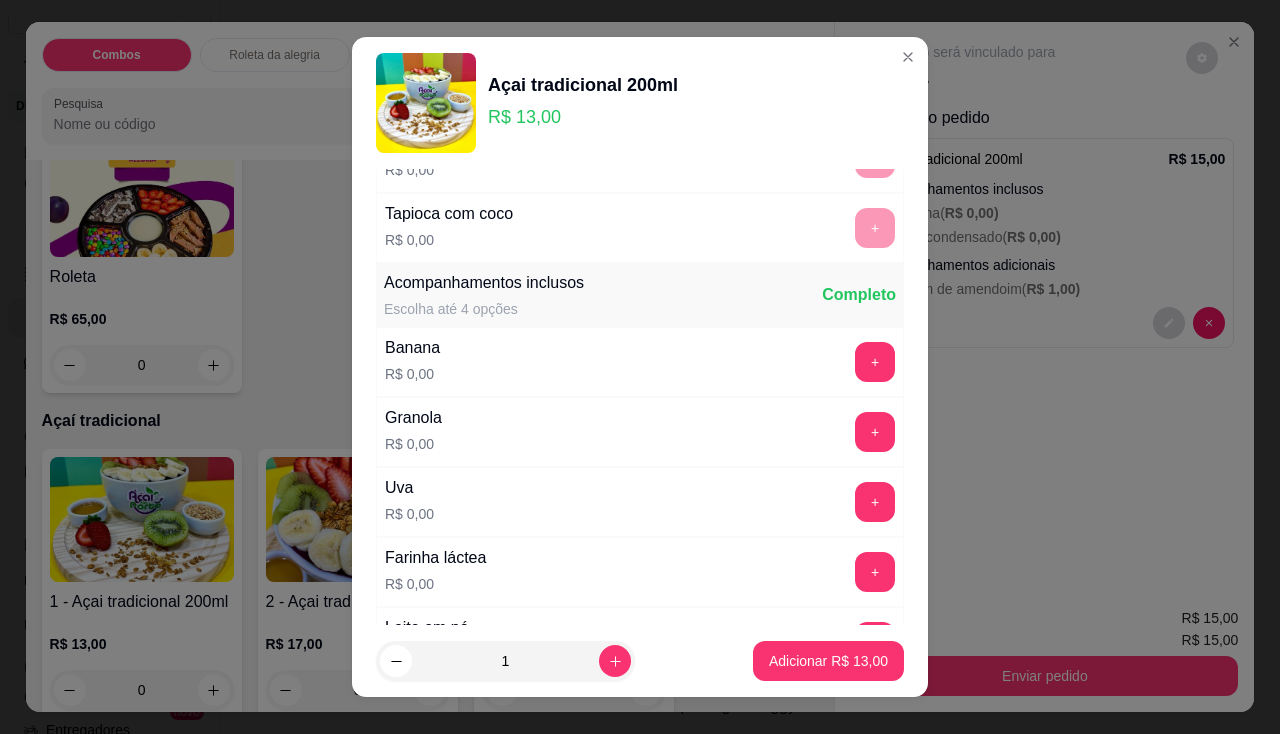 scroll, scrollTop: 500, scrollLeft: 0, axis: vertical 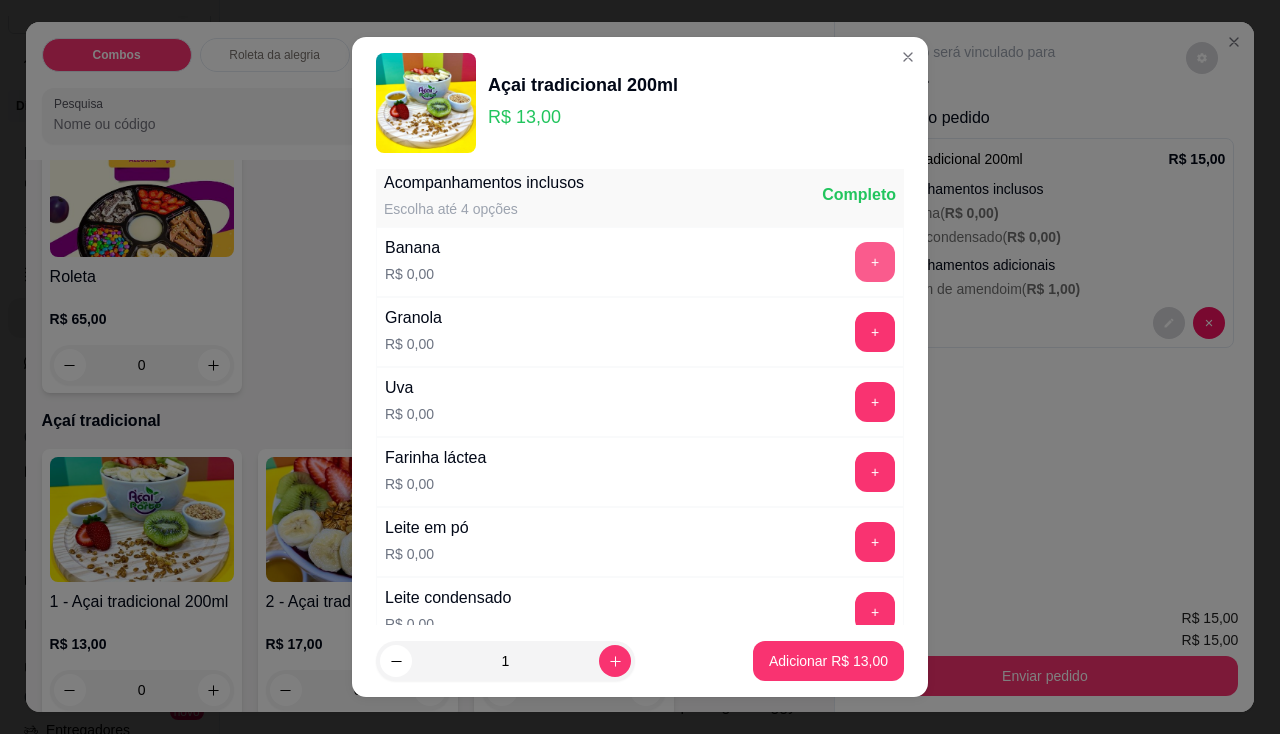click on "+" at bounding box center [875, 262] 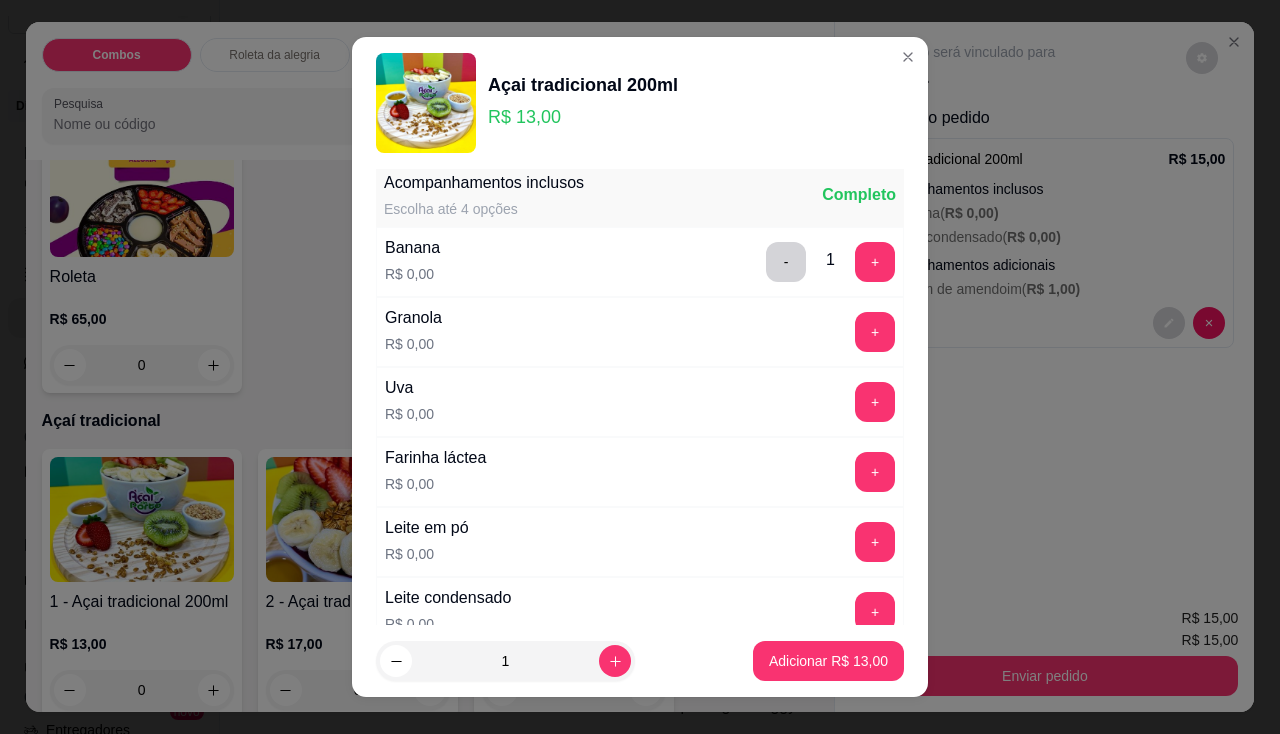 scroll, scrollTop: 600, scrollLeft: 0, axis: vertical 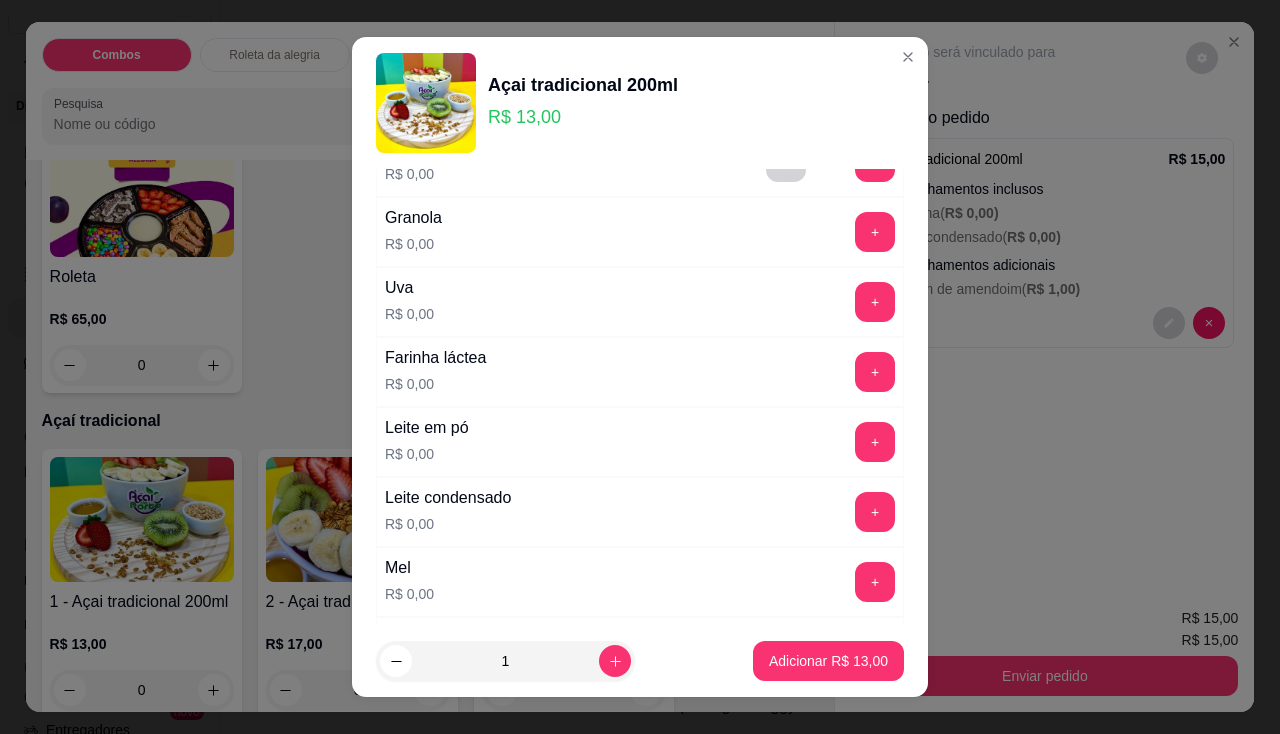 click on "+" at bounding box center [875, 442] 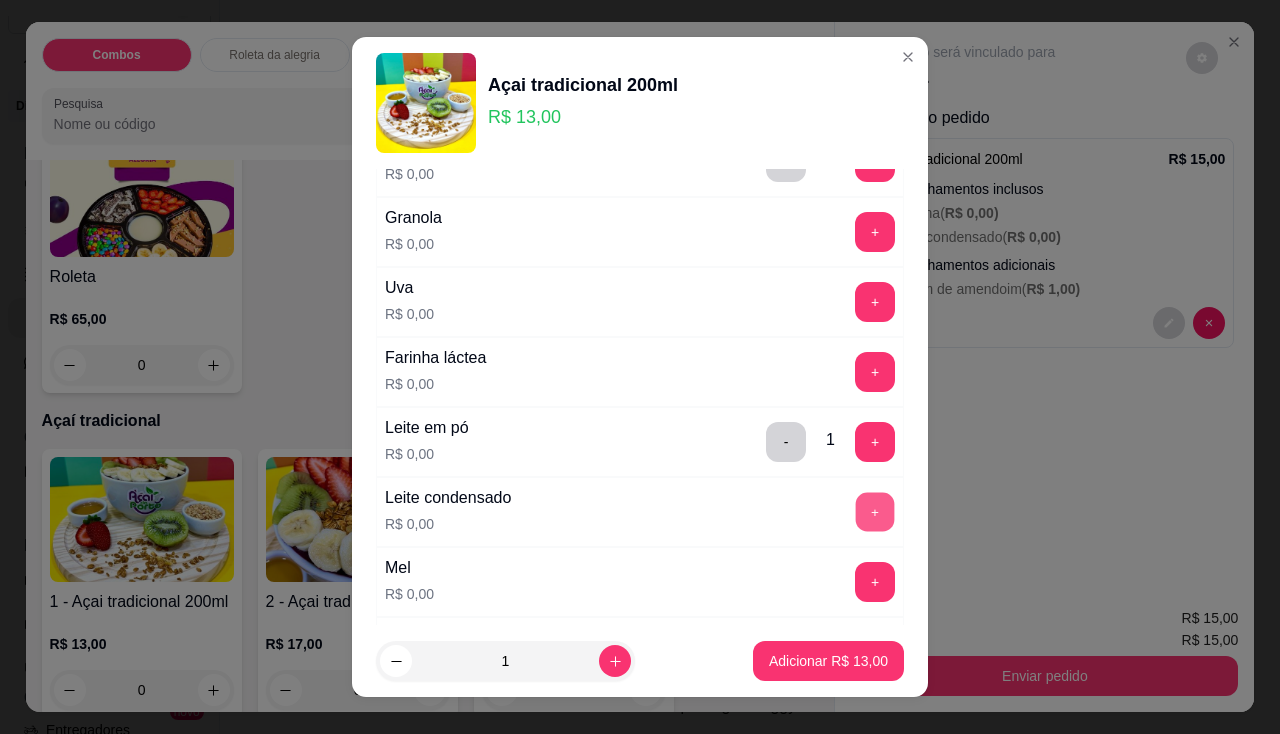 click on "+" at bounding box center [875, 511] 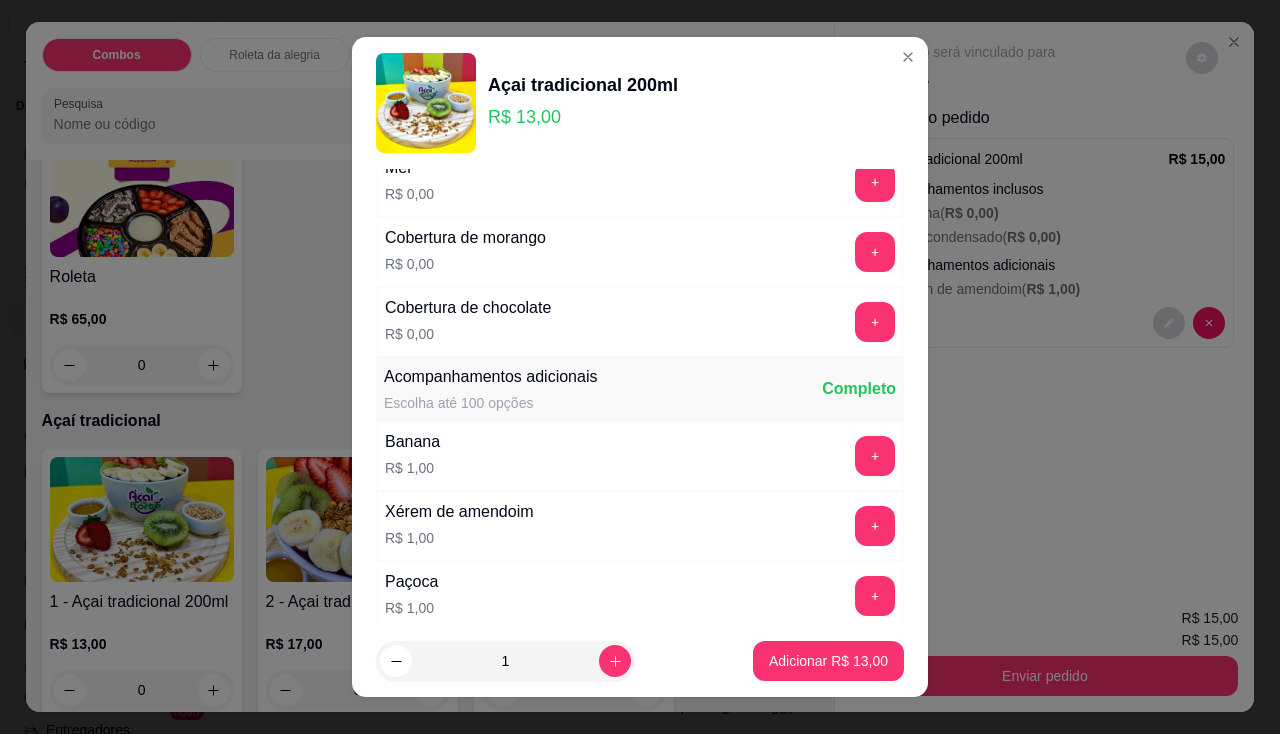 scroll, scrollTop: 1100, scrollLeft: 0, axis: vertical 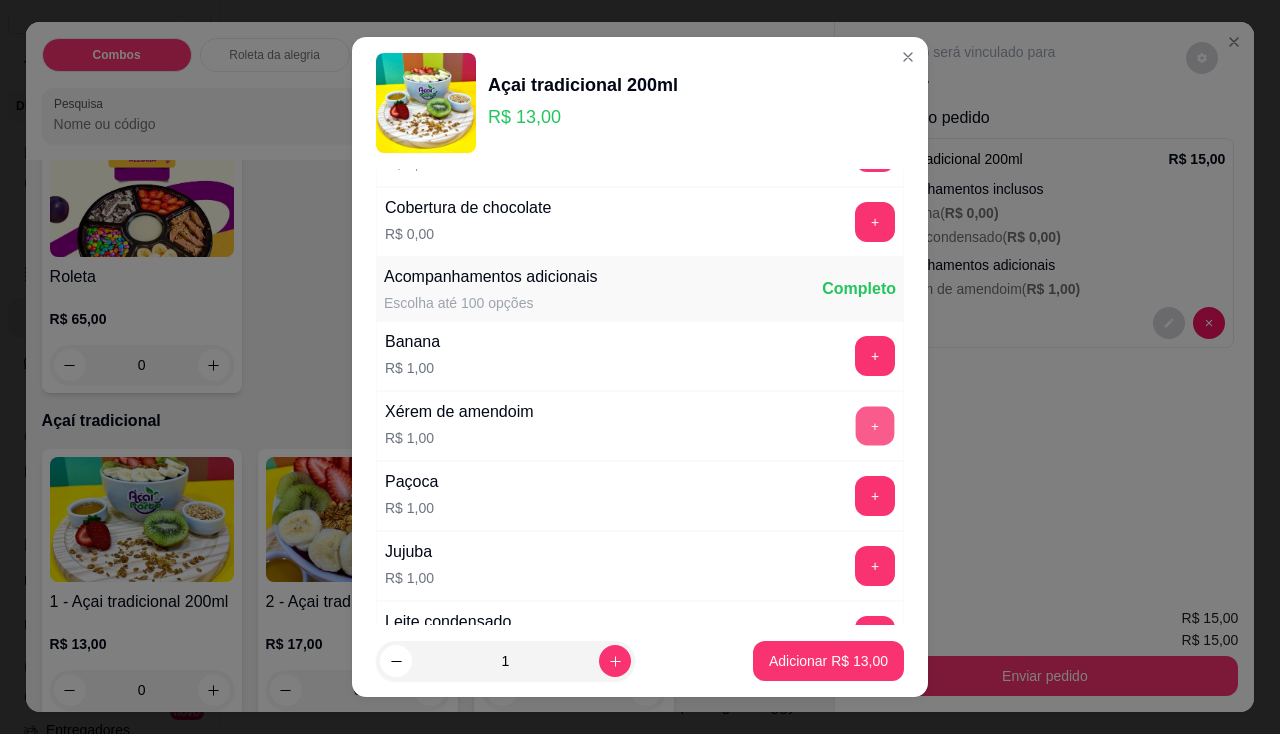 click on "+" at bounding box center (875, 425) 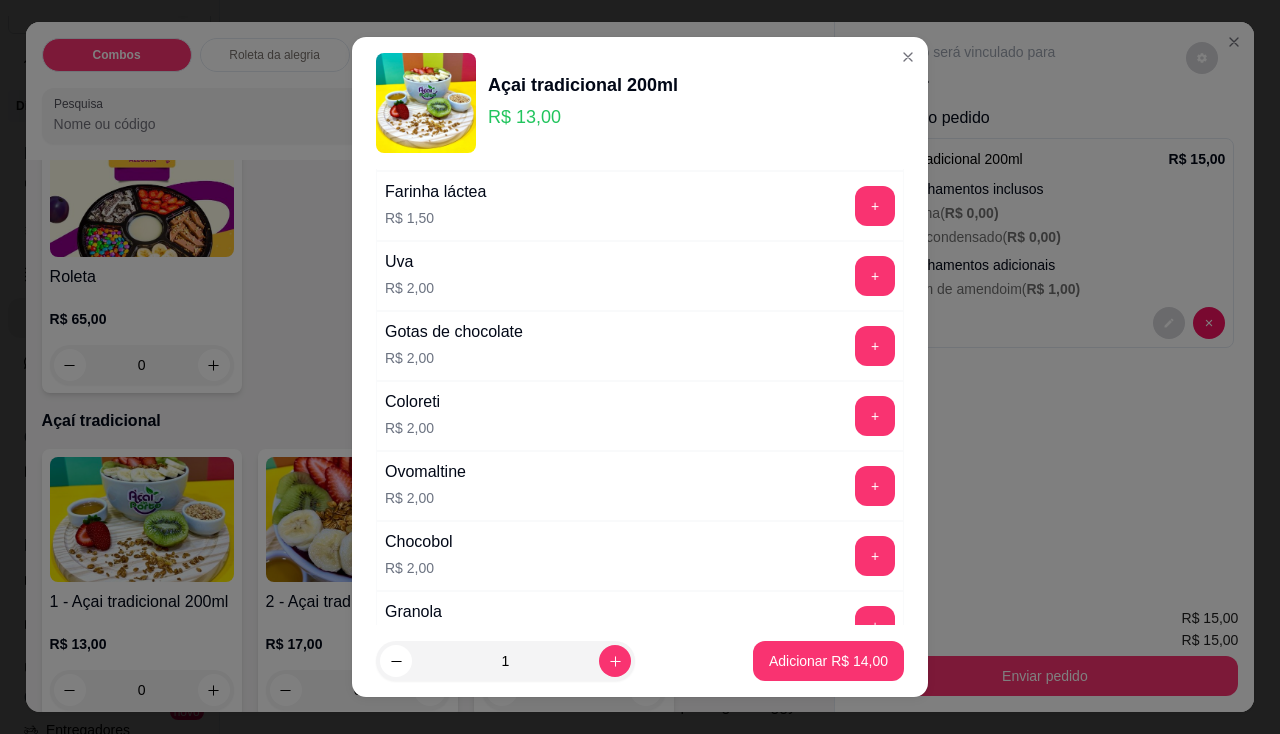 scroll, scrollTop: 1700, scrollLeft: 0, axis: vertical 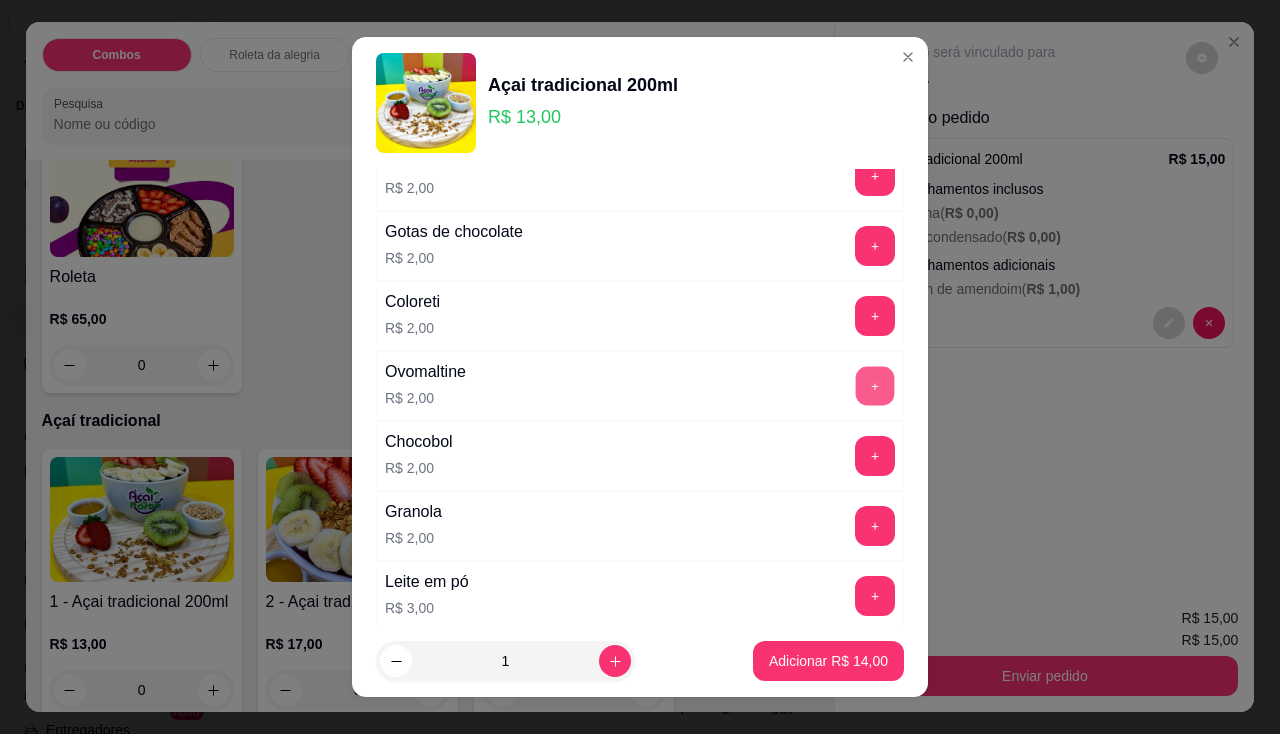 click on "+" at bounding box center (875, 385) 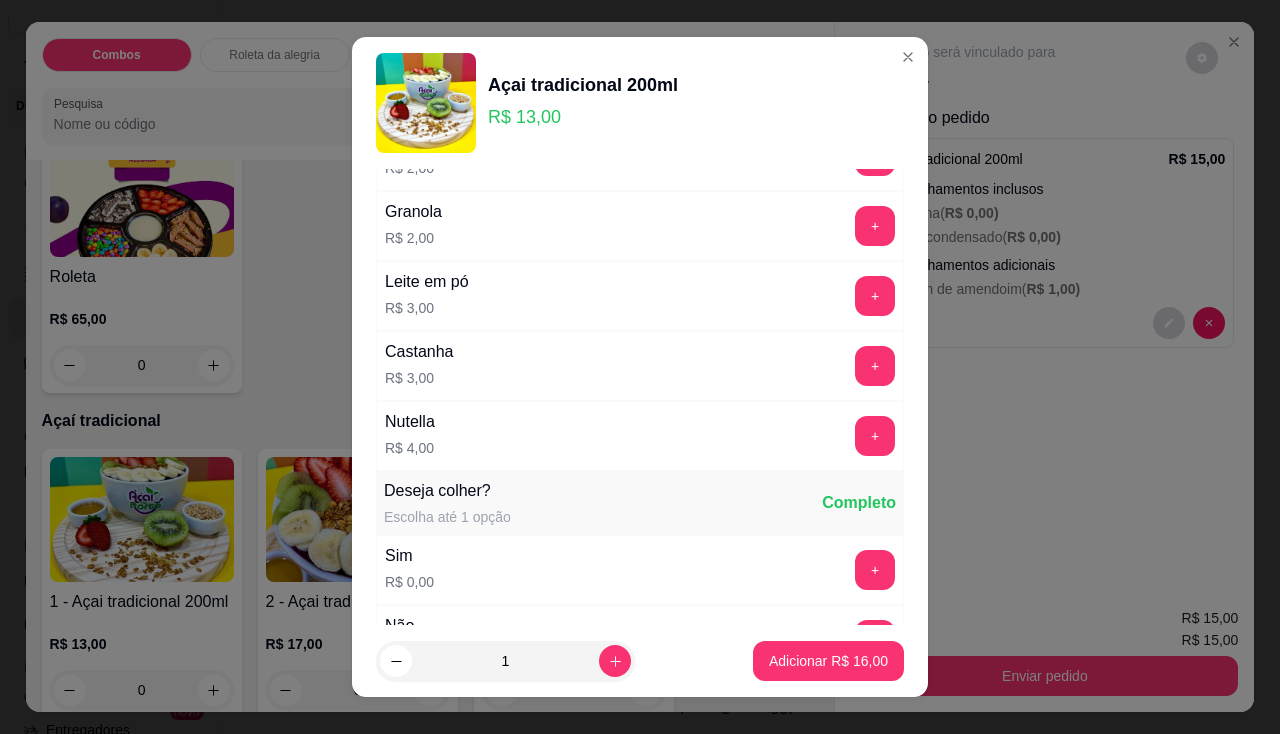 scroll, scrollTop: 2100, scrollLeft: 0, axis: vertical 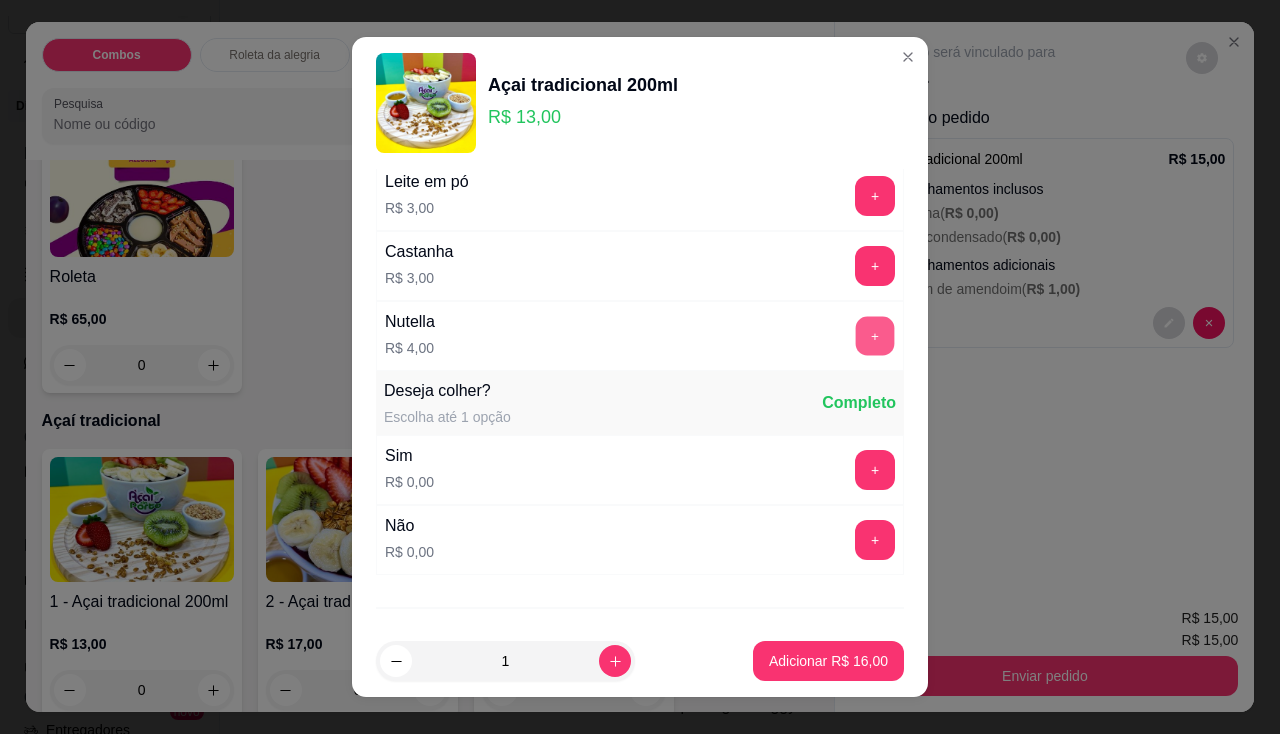 click on "+" at bounding box center (875, 335) 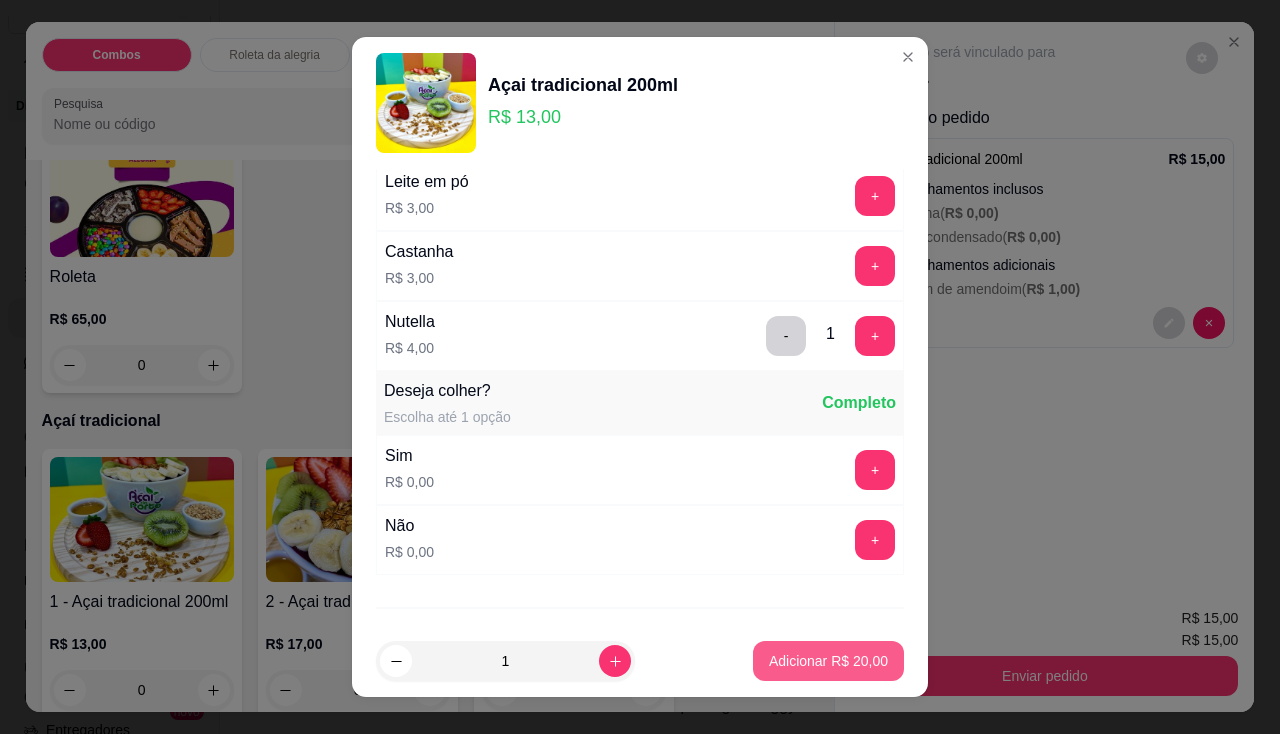 click on "Adicionar   R$ 20,00" at bounding box center [828, 661] 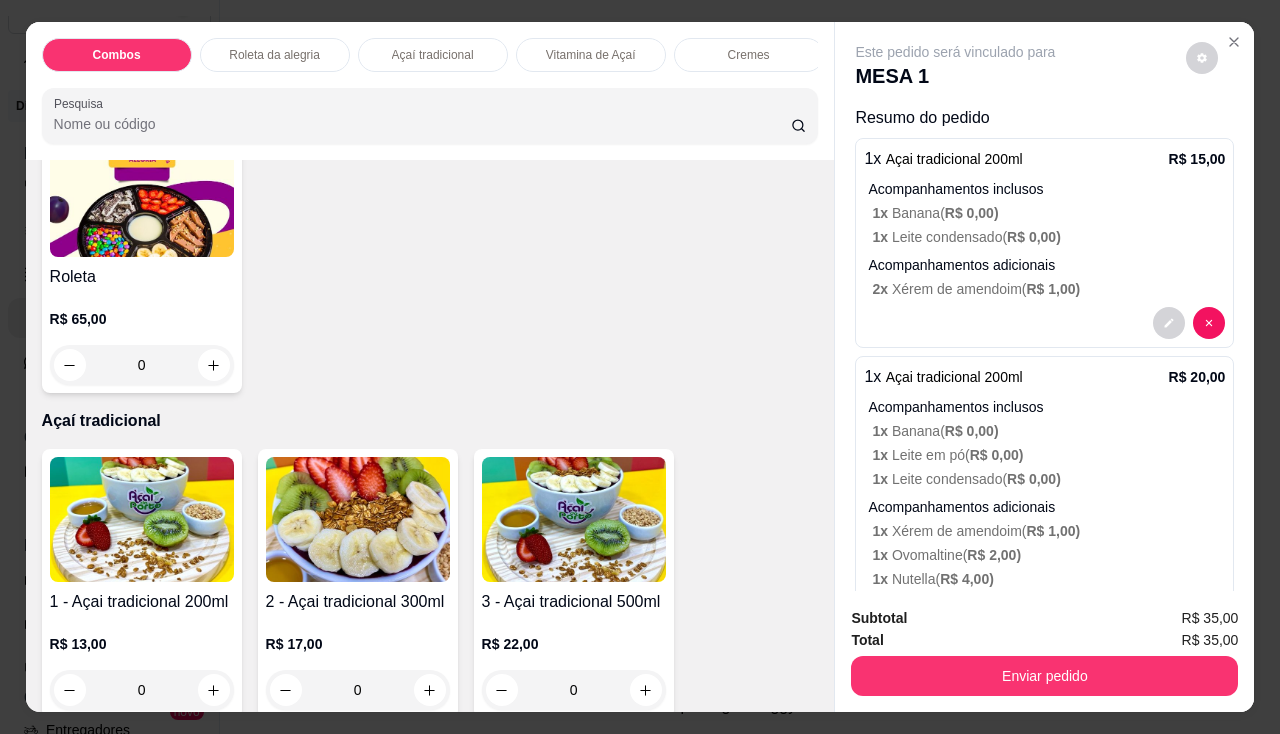 click on "Total R$ 35,00" at bounding box center [1044, 640] 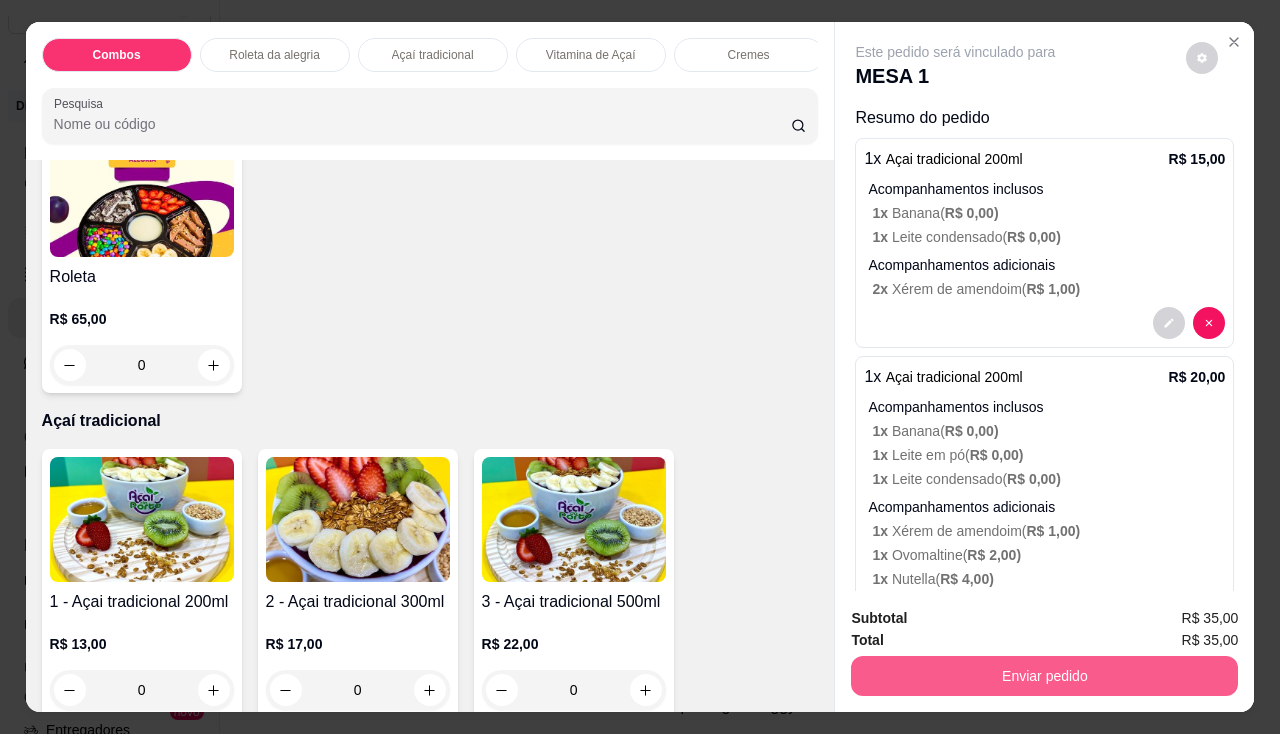 click on "Enviar pedido" at bounding box center (1044, 676) 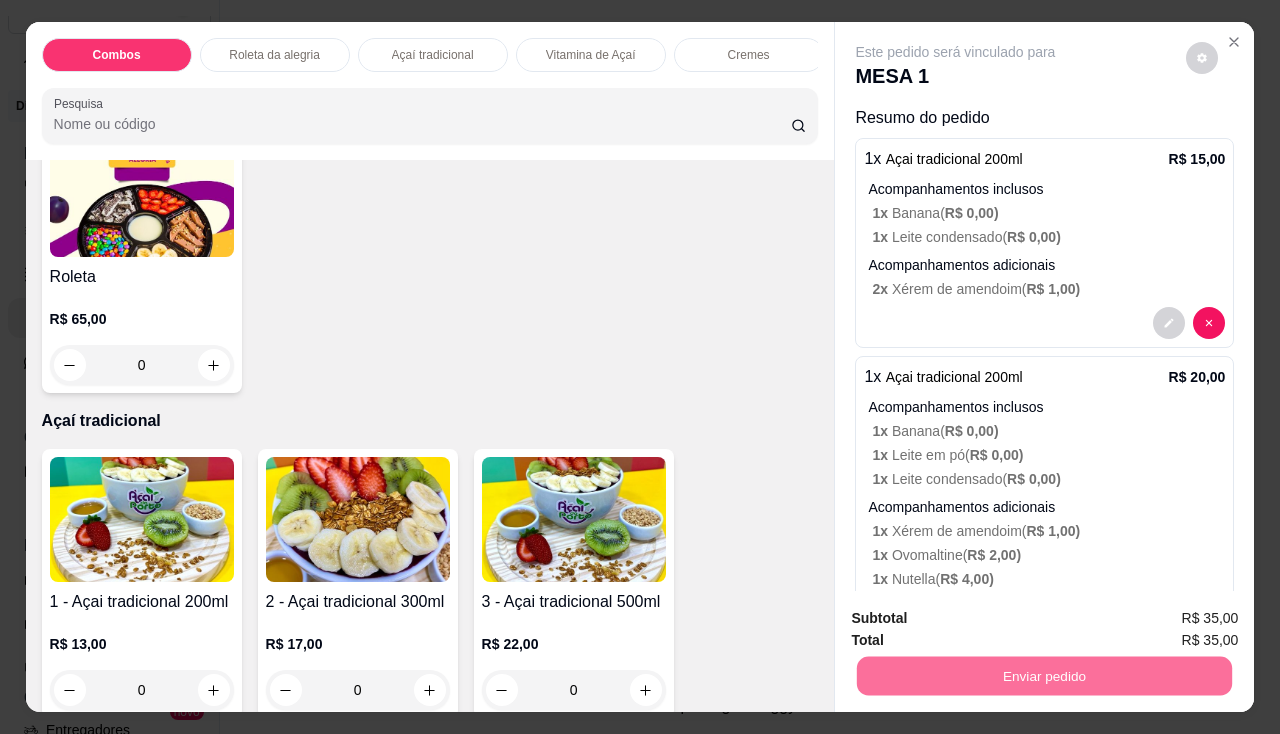 click on "Não registrar e enviar pedido" at bounding box center (979, 620) 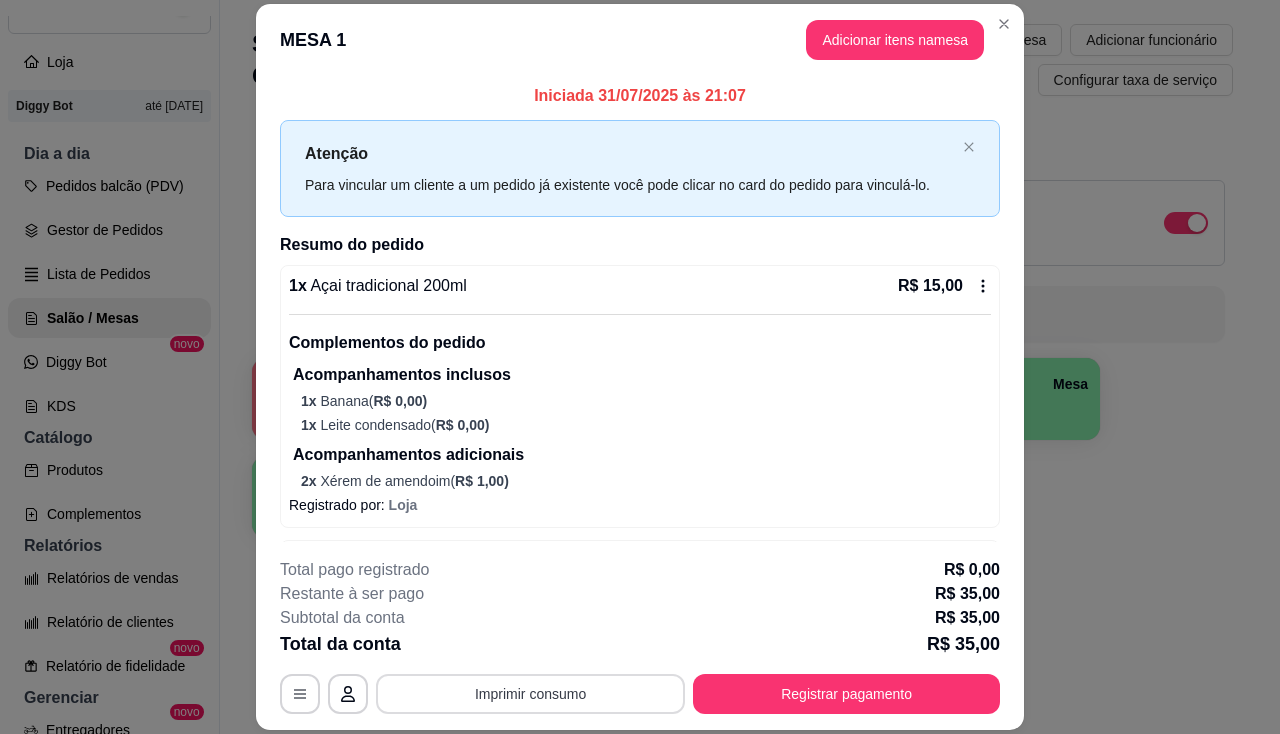 click on "Imprimir consumo" at bounding box center (530, 694) 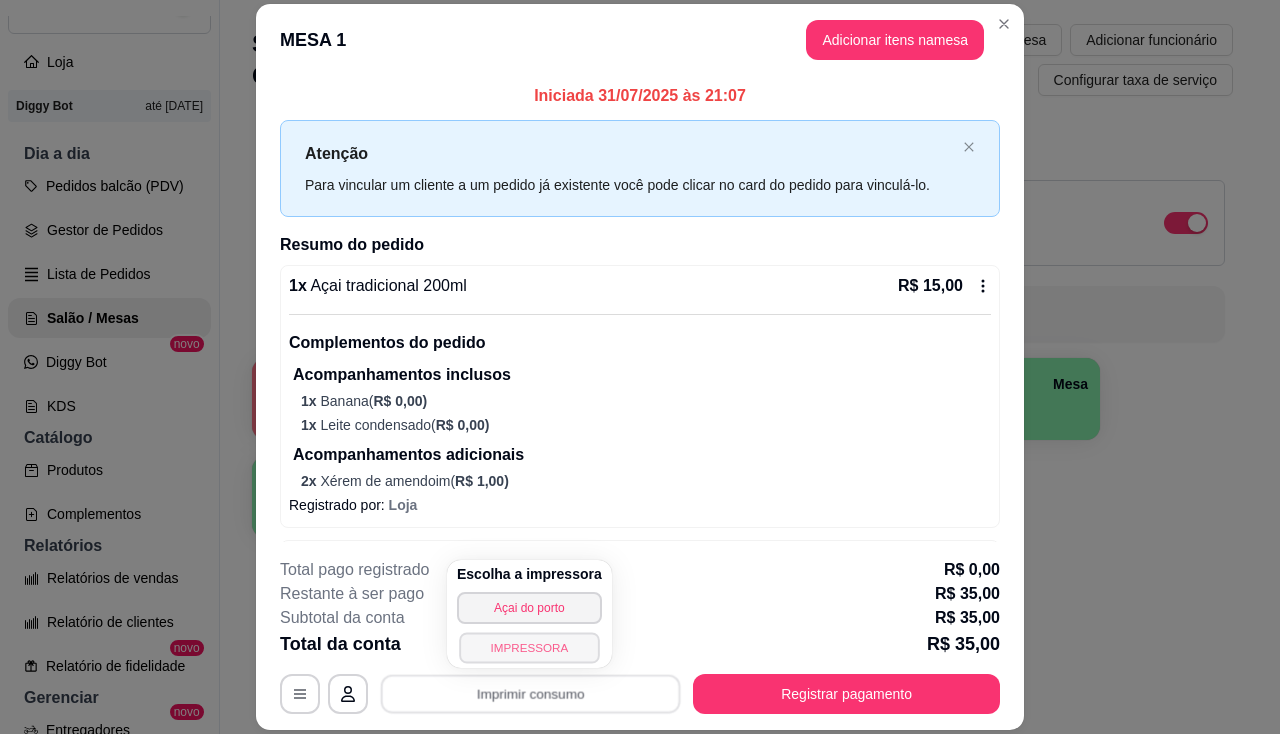 click on "IMPRESSORA" at bounding box center (529, 647) 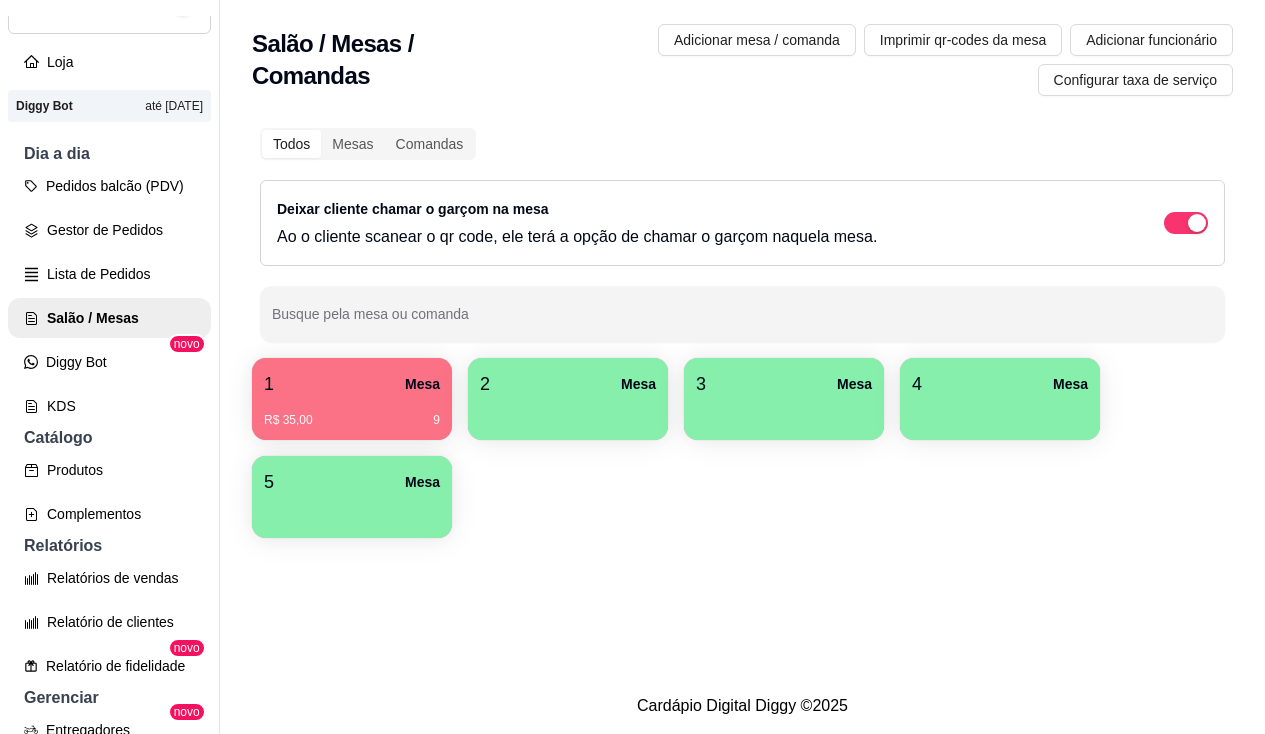 click on "2 Mesa" at bounding box center [568, 399] 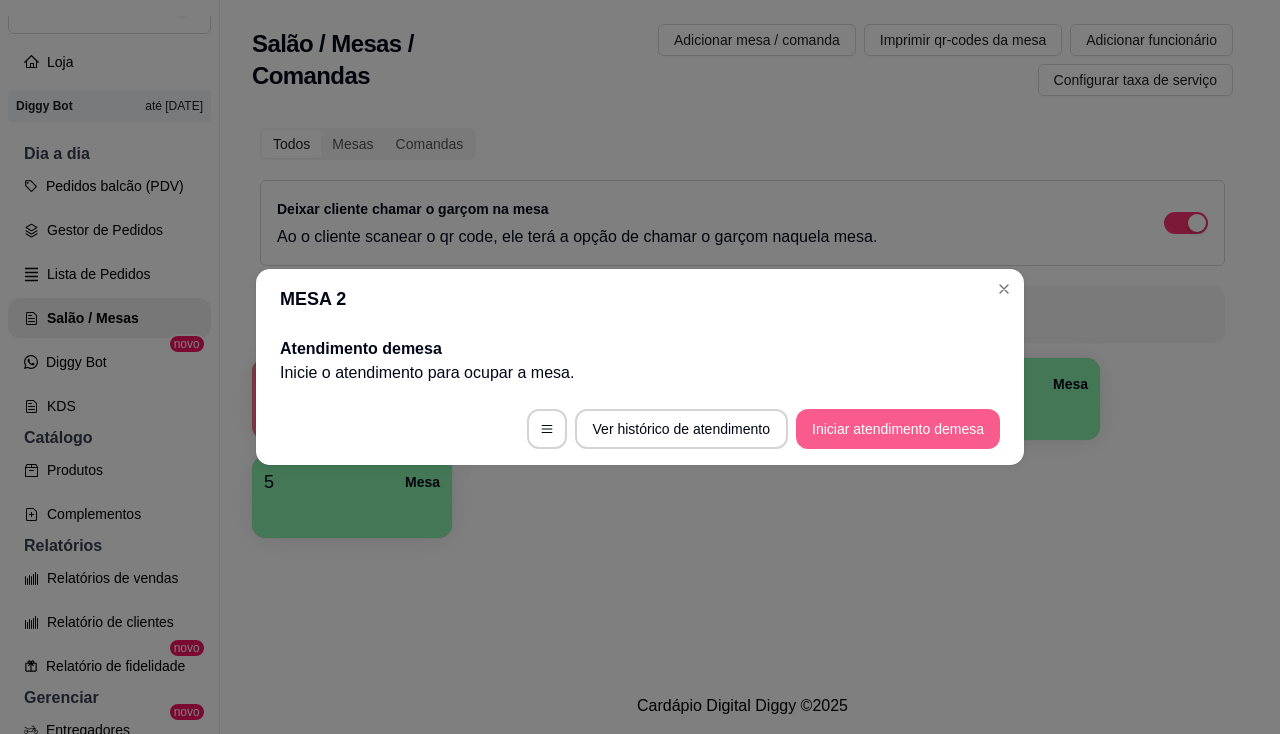 click on "Iniciar atendimento de  mesa" at bounding box center (898, 429) 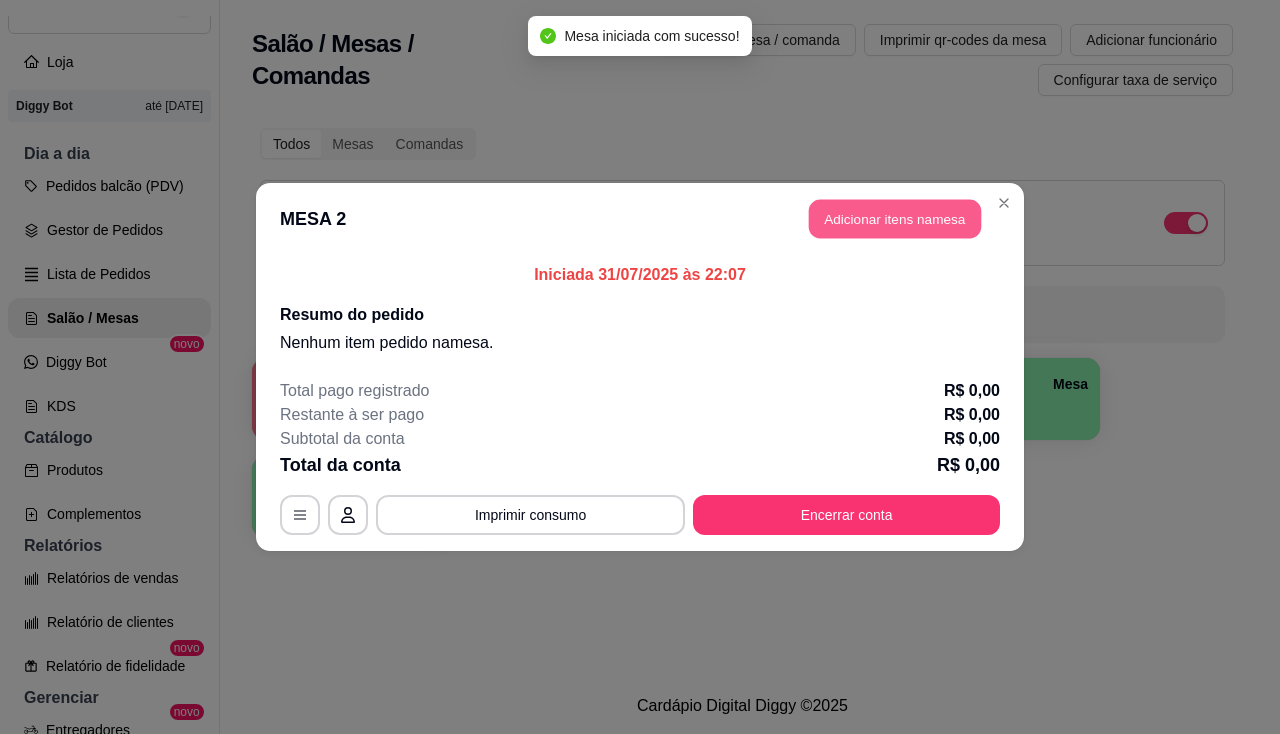 click on "Adicionar itens na  mesa" at bounding box center (895, 219) 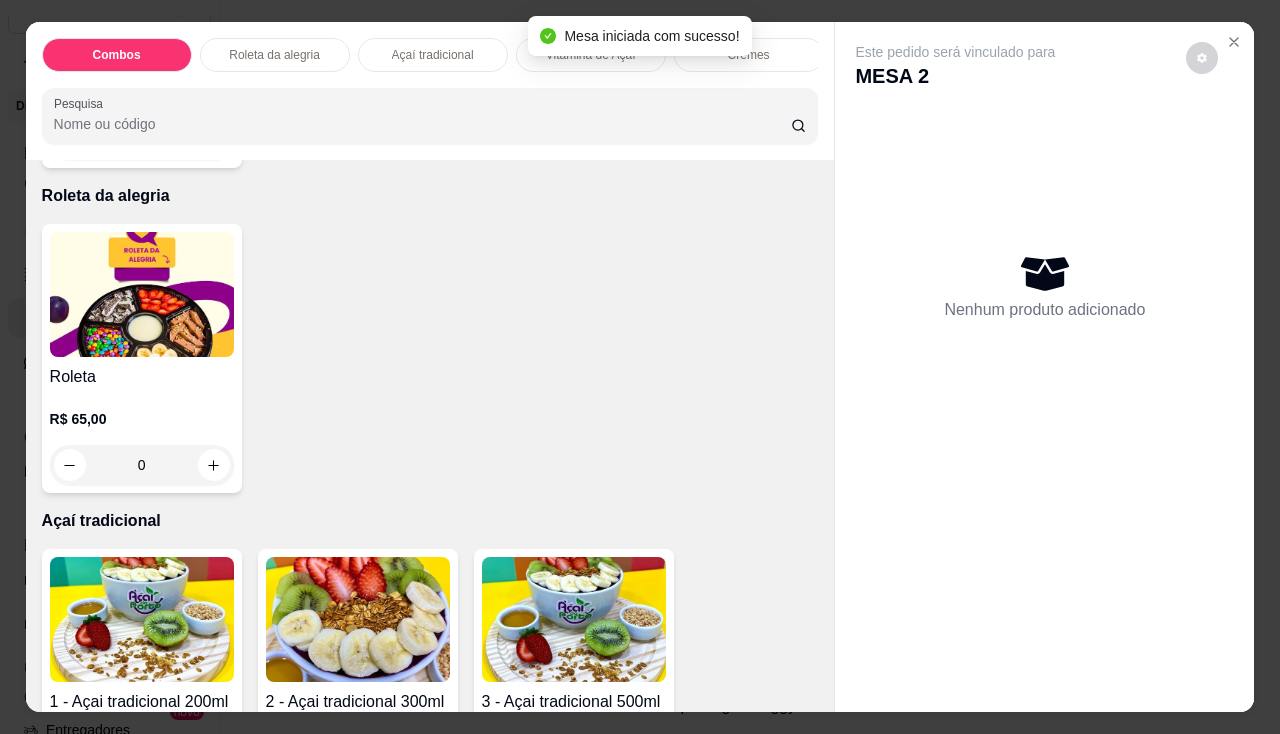 scroll, scrollTop: 1100, scrollLeft: 0, axis: vertical 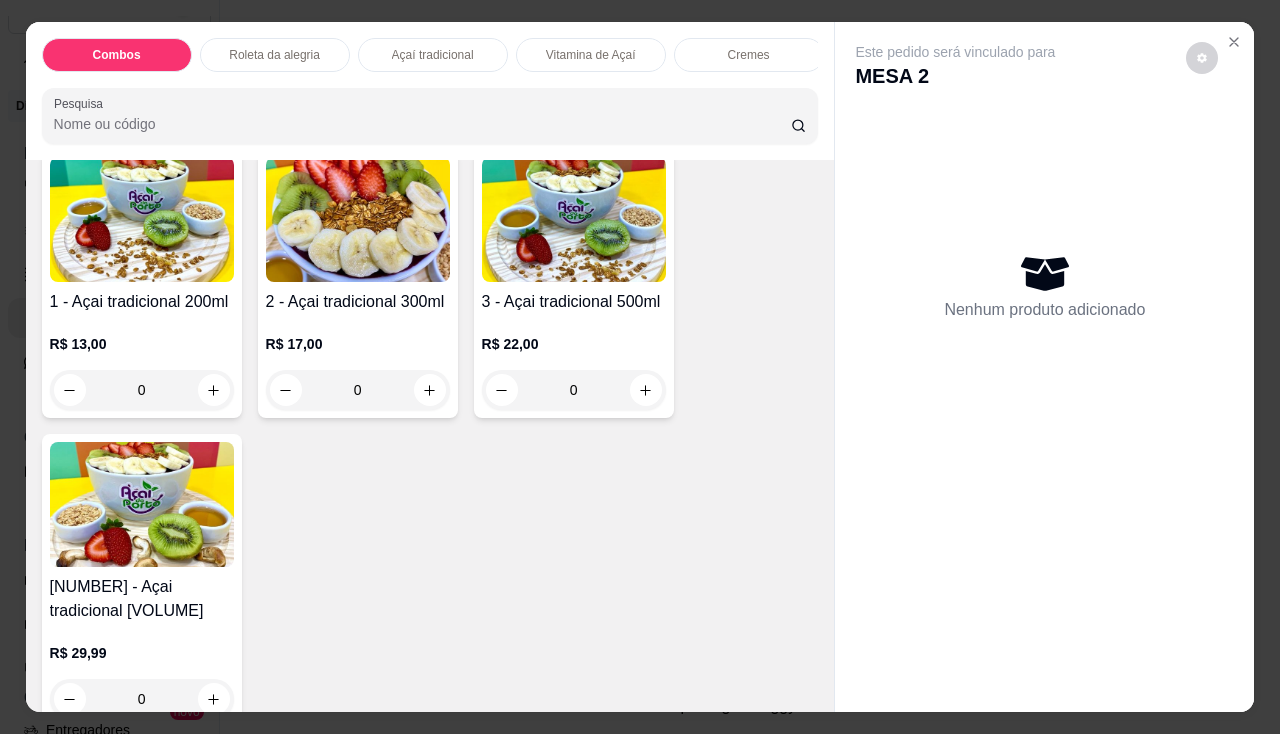 click on "[NUMBER] - Açai tradicional [VOLUME]   R$ 13,00 [NUMBER]" at bounding box center (142, 283) 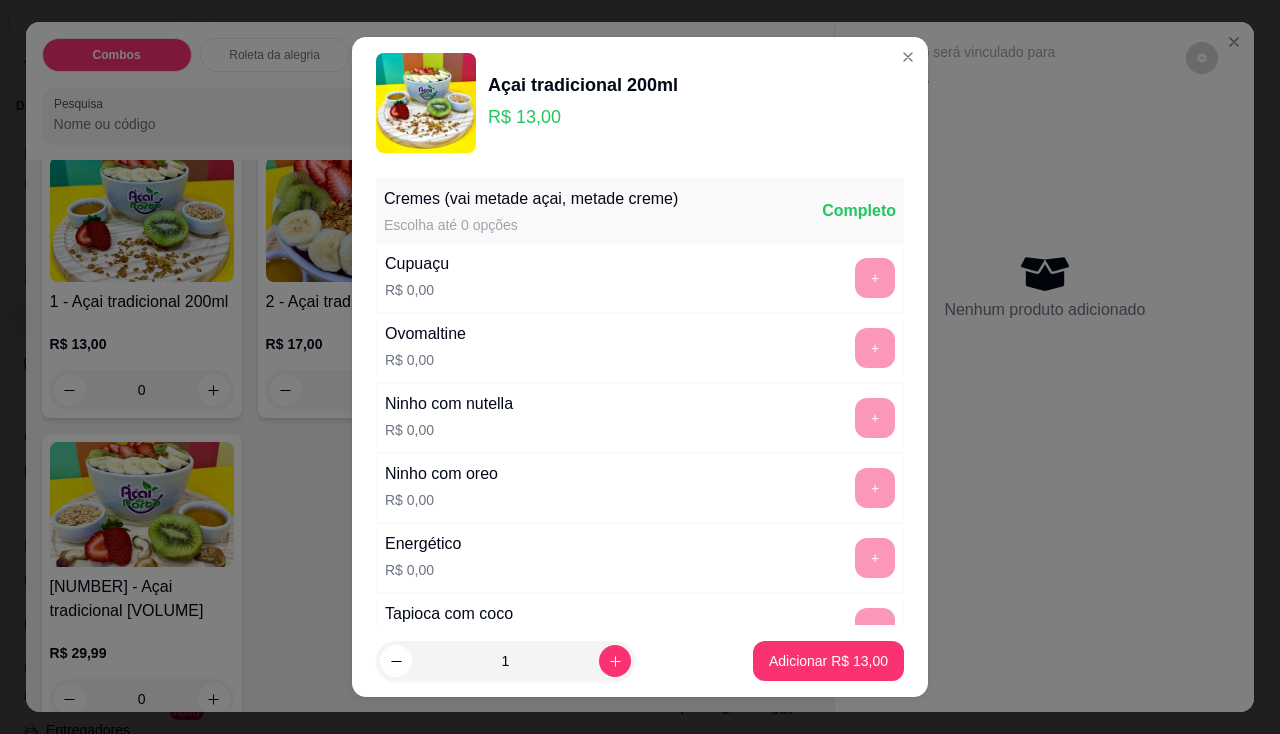 scroll, scrollTop: 27, scrollLeft: 0, axis: vertical 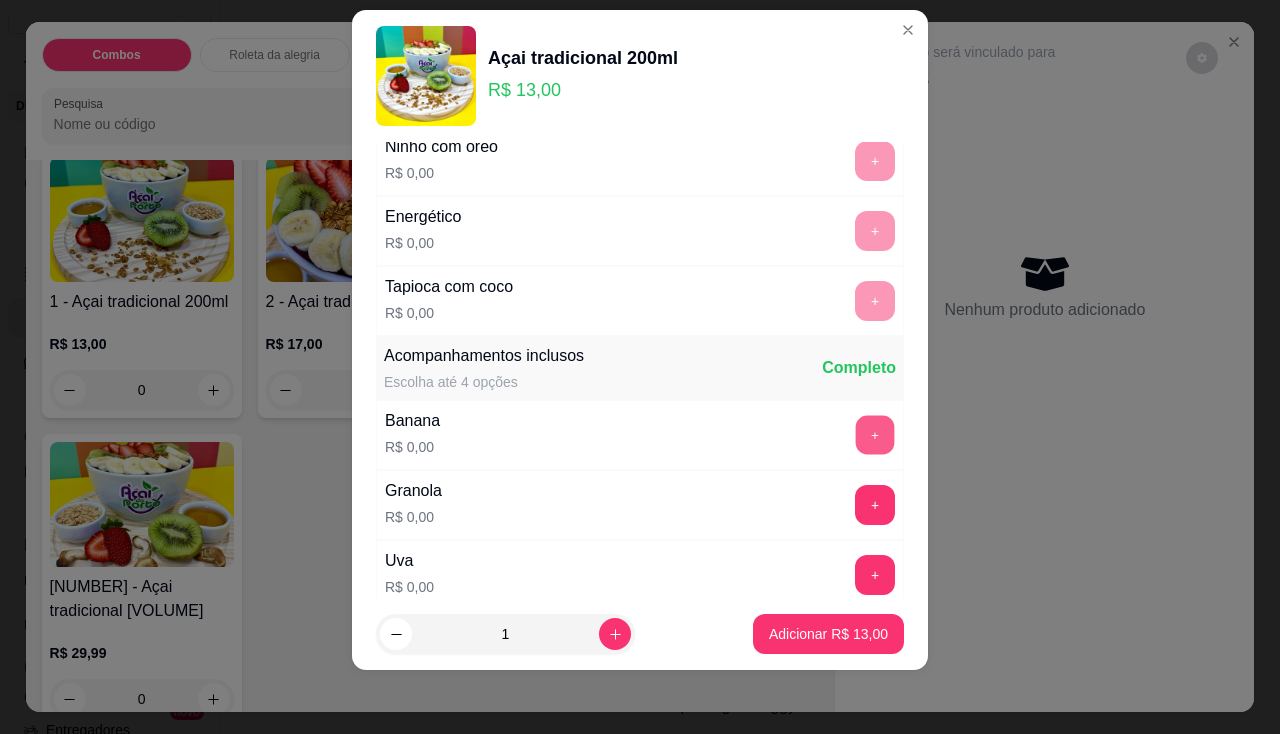 click on "+" at bounding box center (875, 434) 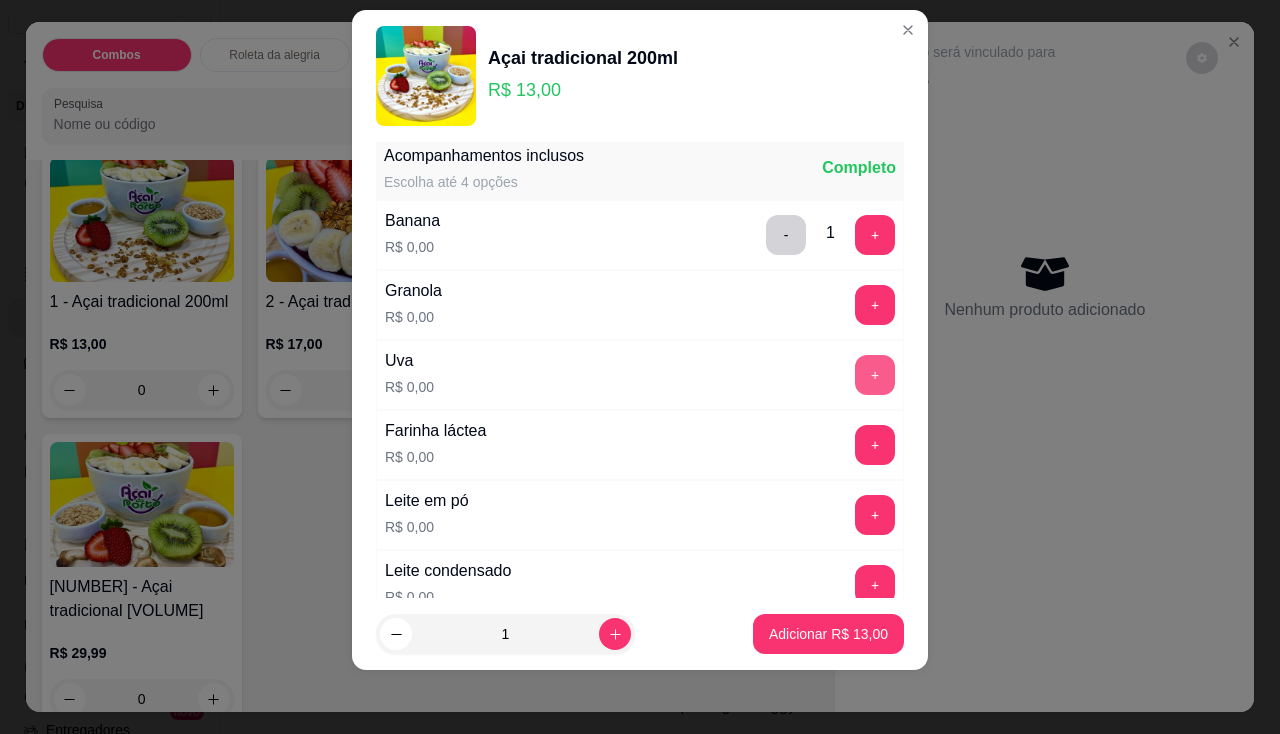 scroll, scrollTop: 600, scrollLeft: 0, axis: vertical 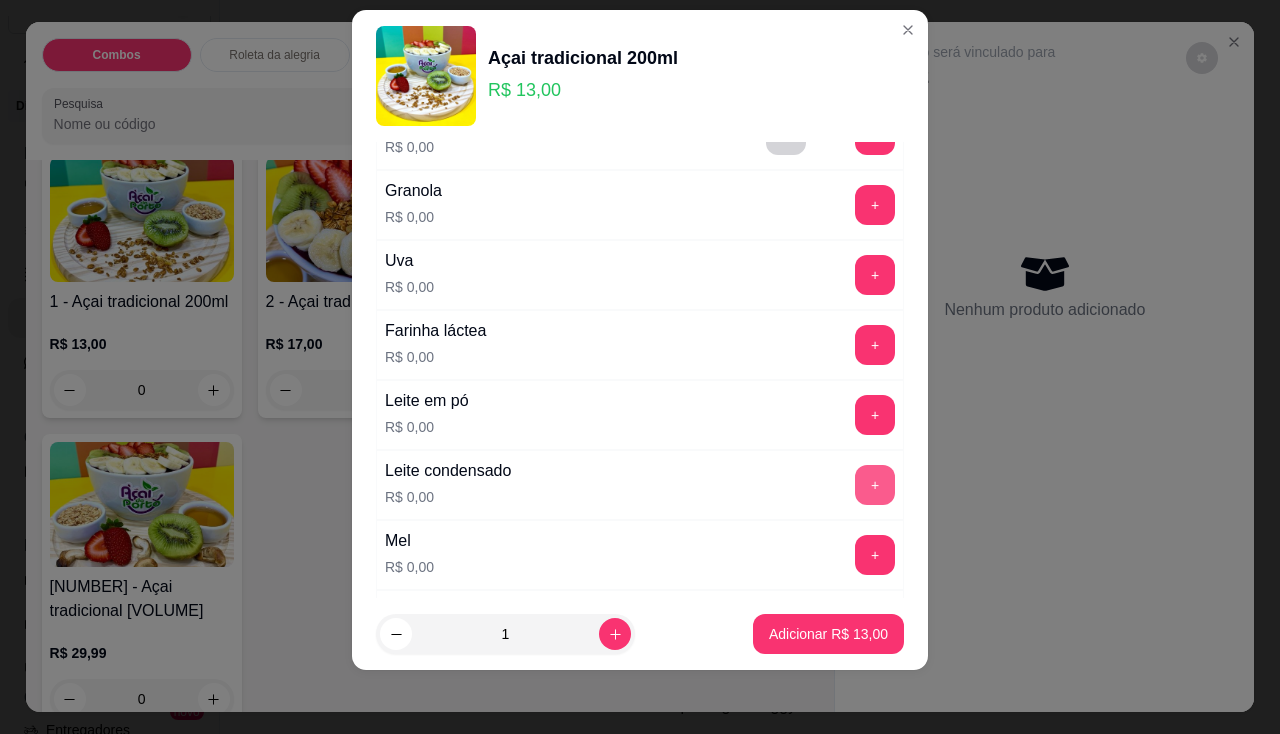 click on "+" at bounding box center (875, 485) 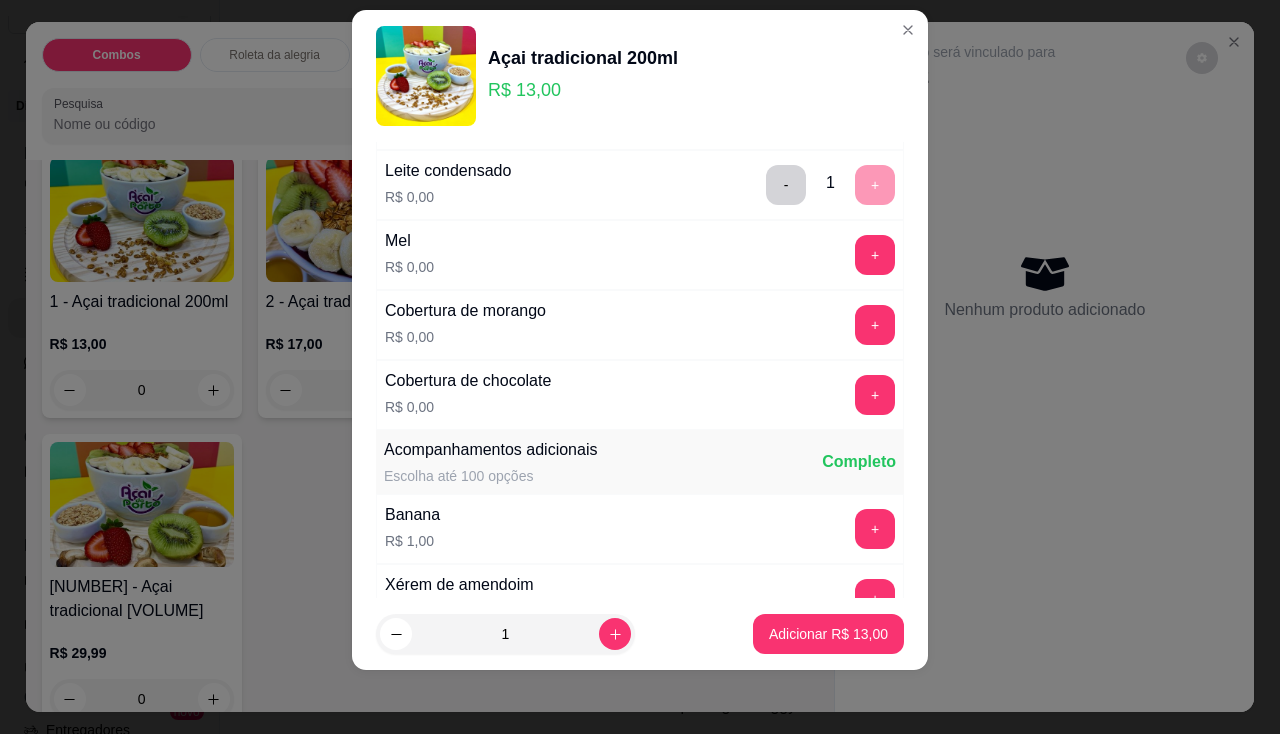 scroll, scrollTop: 1000, scrollLeft: 0, axis: vertical 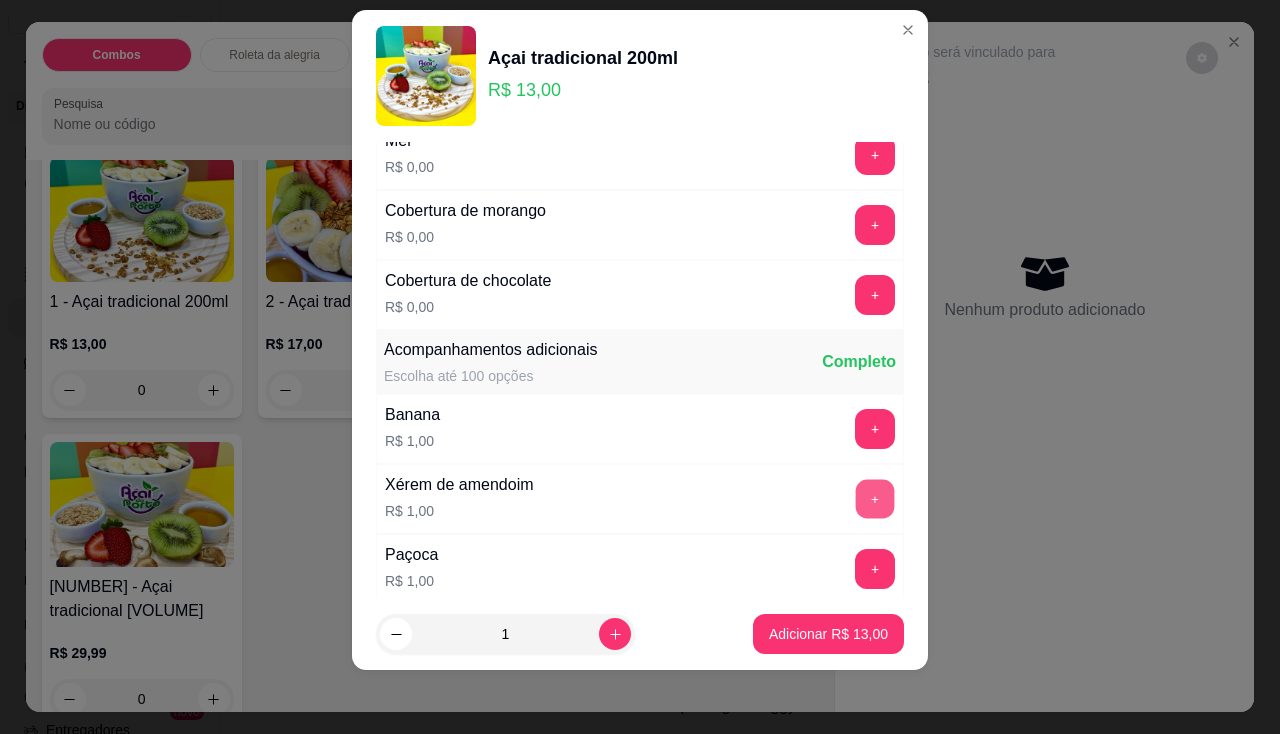 click on "+" at bounding box center (875, 498) 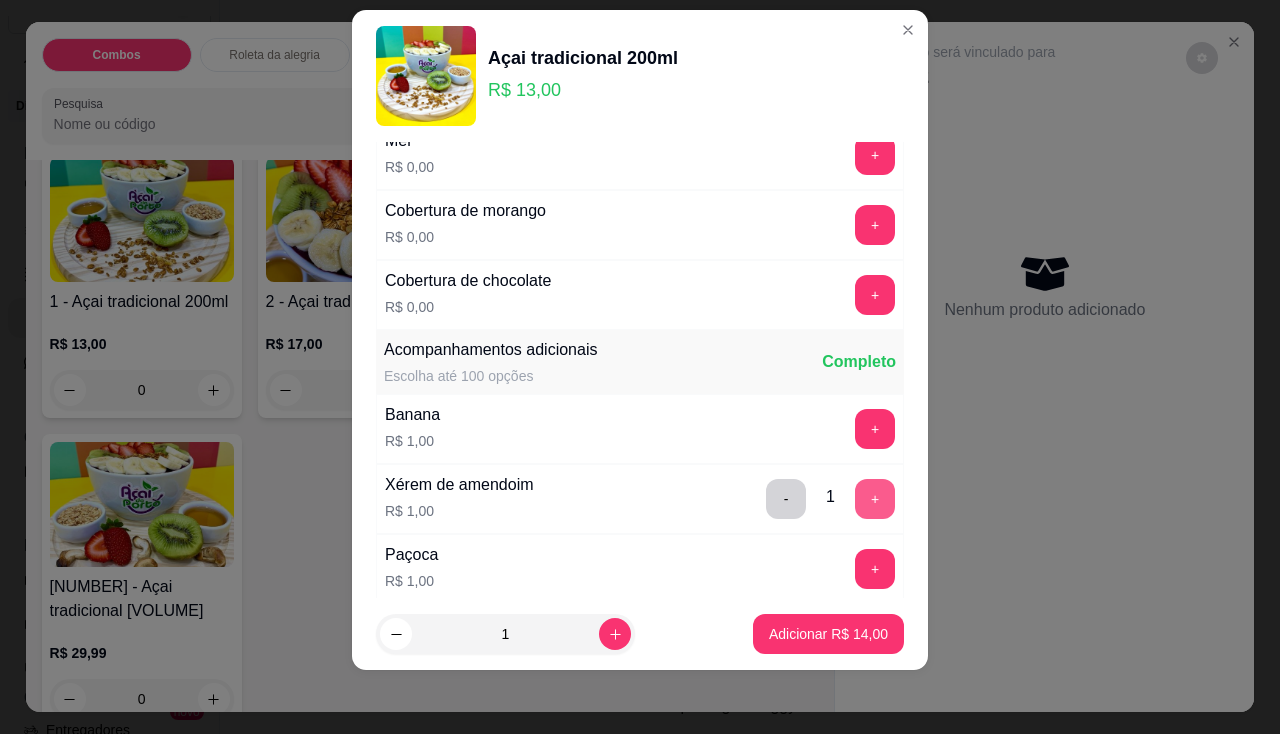 click on "+" at bounding box center (875, 499) 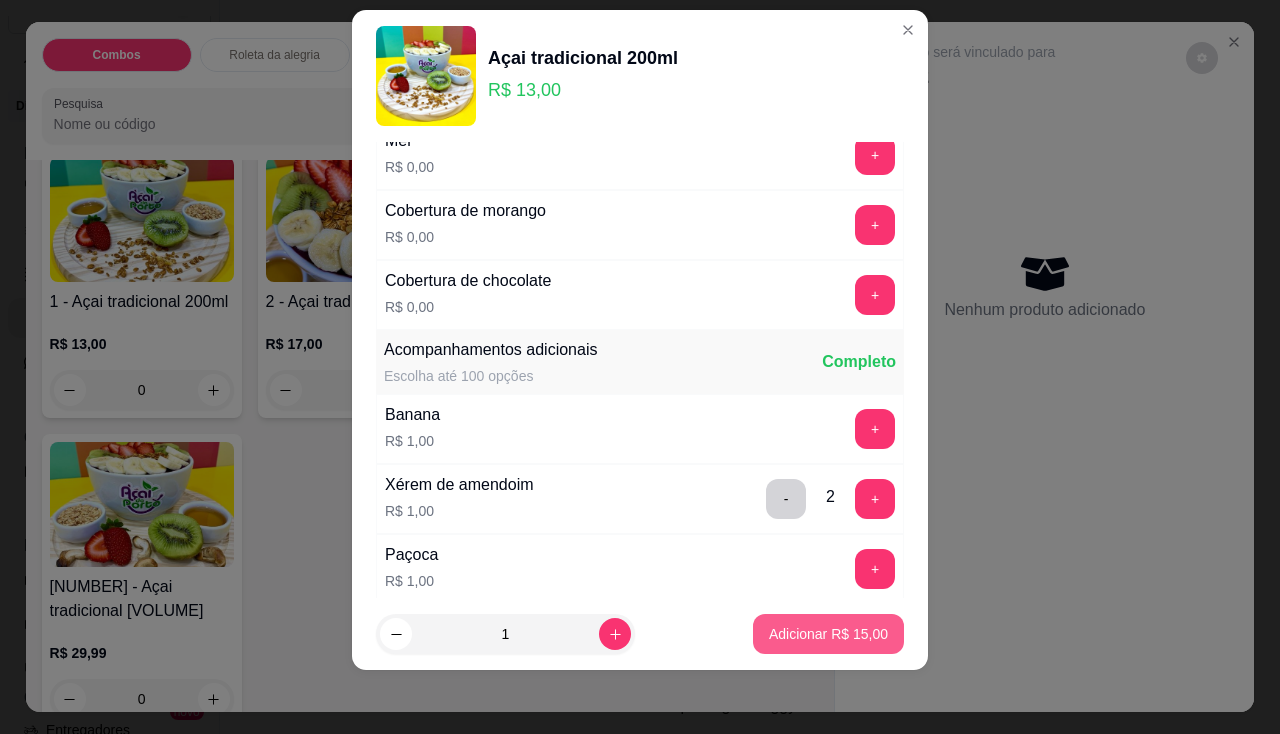 click on "Adicionar   R$ 15,00" at bounding box center (828, 634) 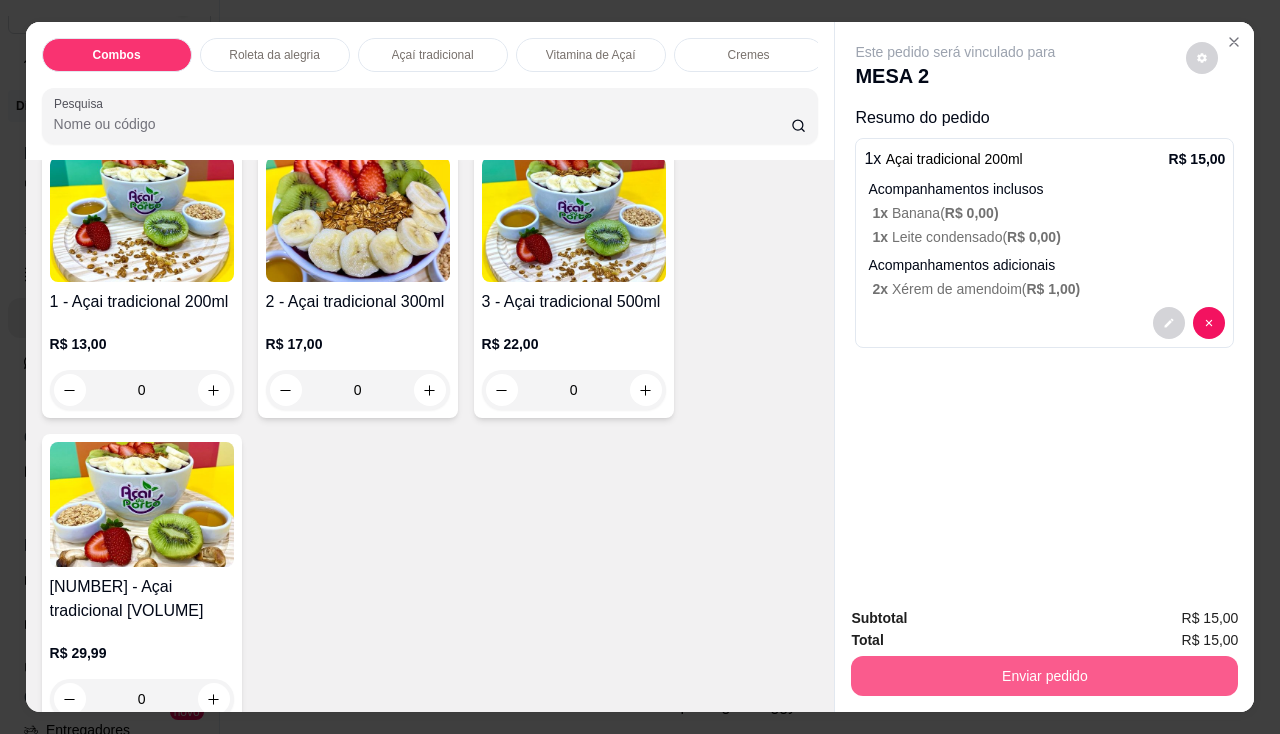 click on "Enviar pedido" at bounding box center (1044, 676) 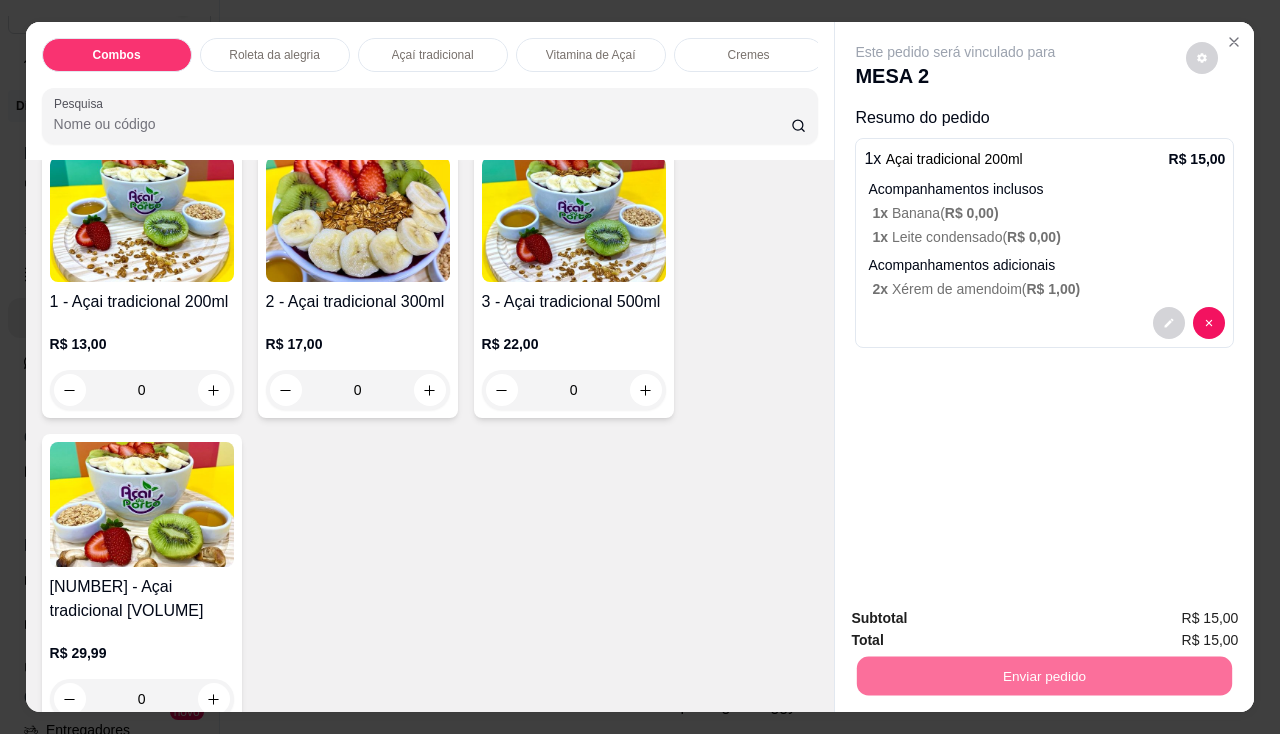 click on "Não registrar e enviar pedido" at bounding box center [979, 620] 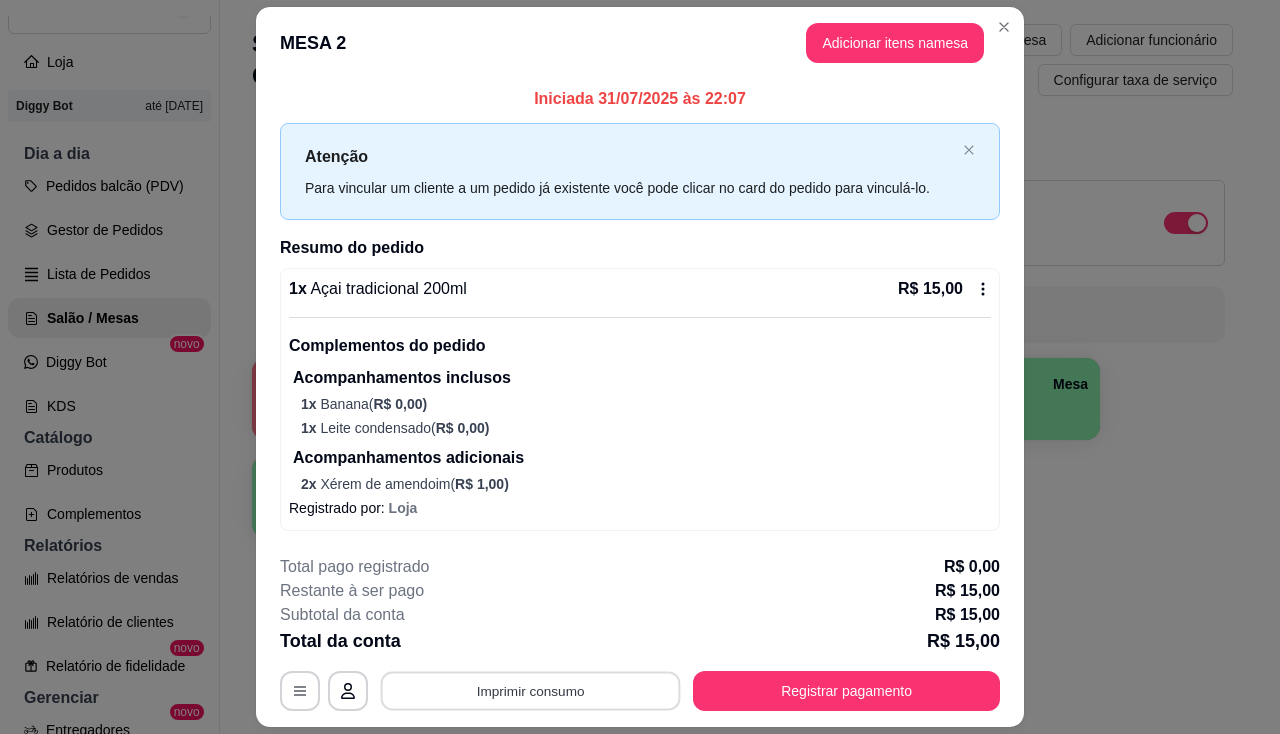 click on "Imprimir consumo" at bounding box center [531, 691] 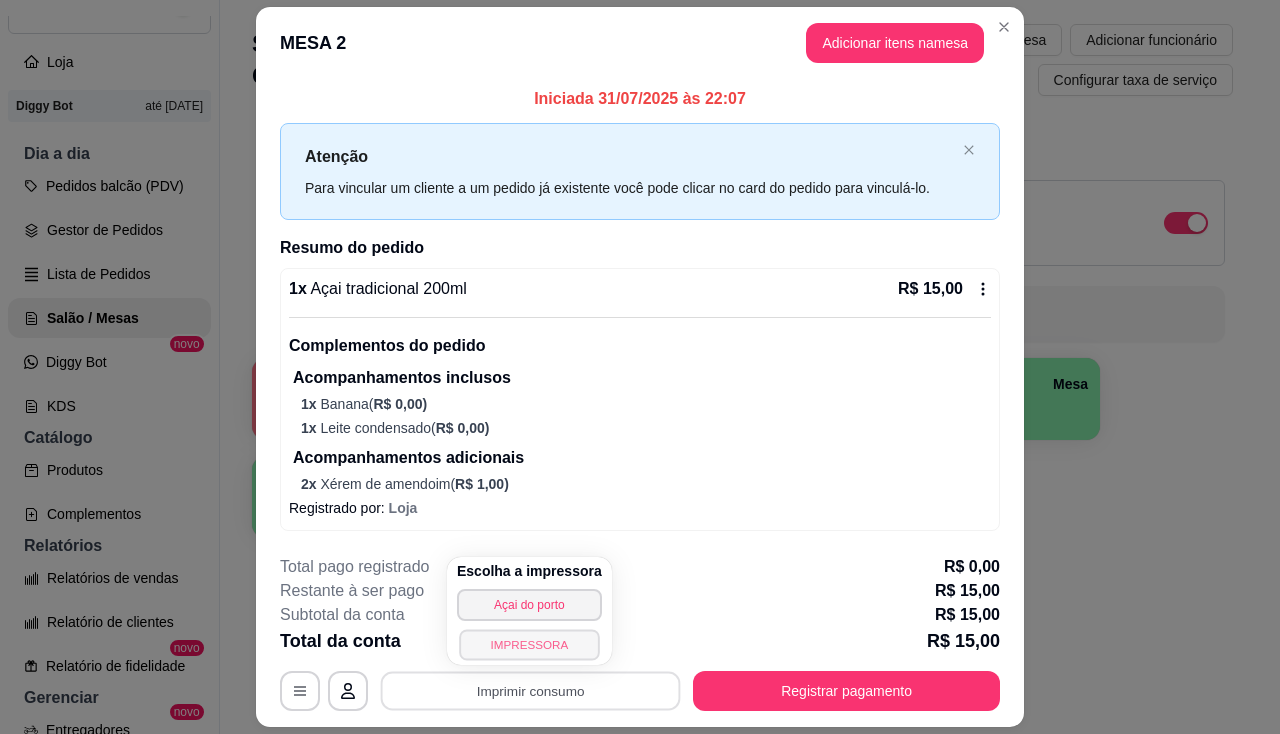 click on "IMPRESSORA" at bounding box center (529, 644) 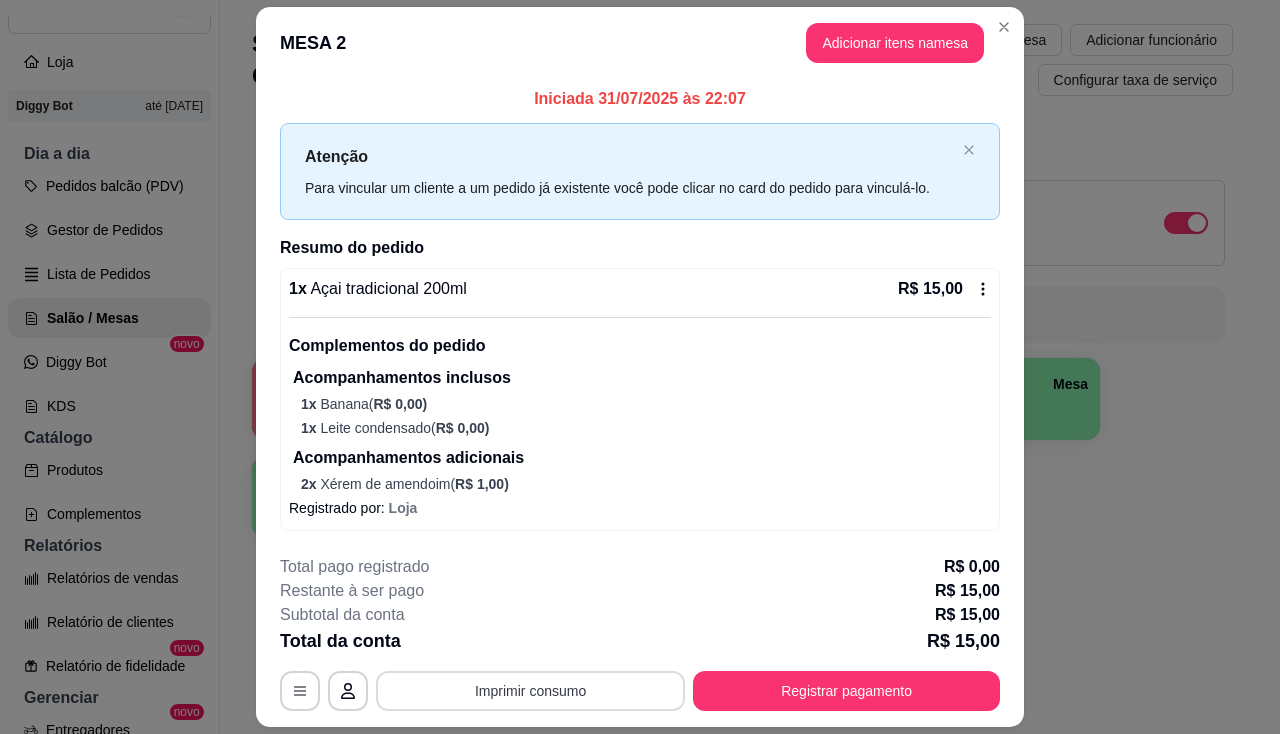 click on "Imprimir consumo" at bounding box center (530, 691) 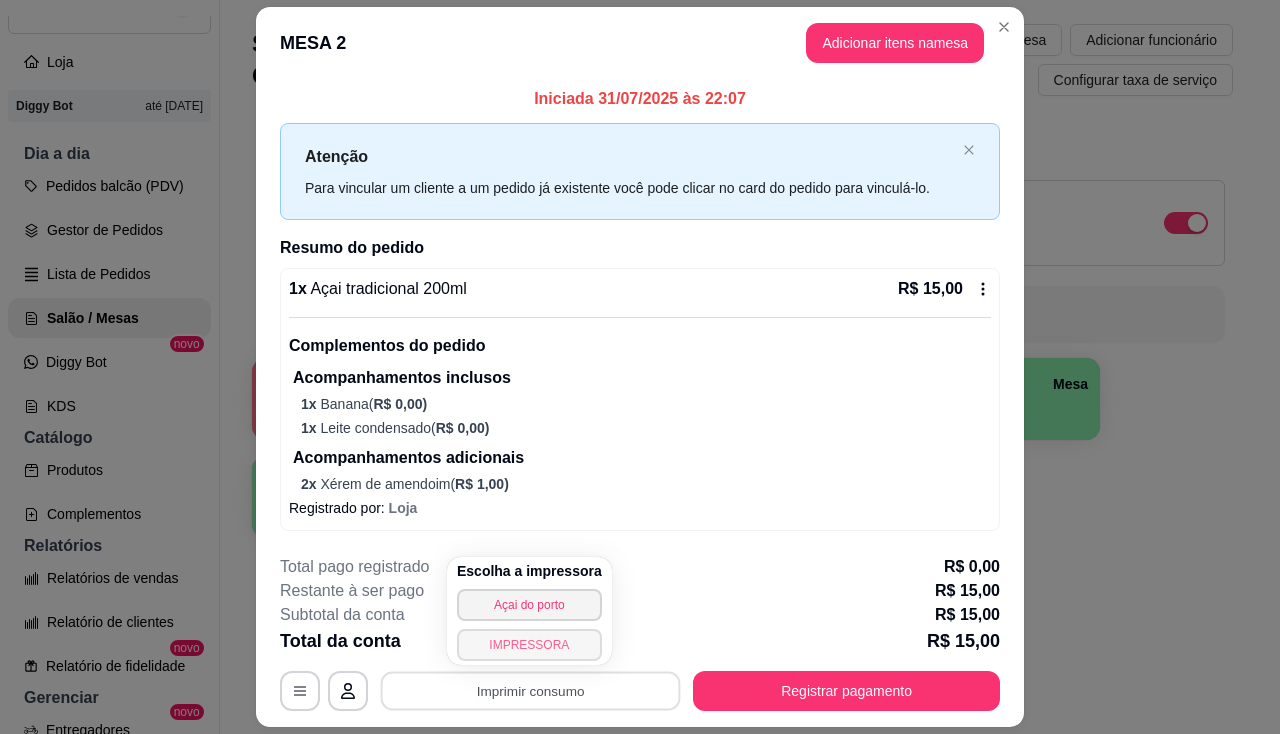 click on "IMPRESSORA" at bounding box center (529, 645) 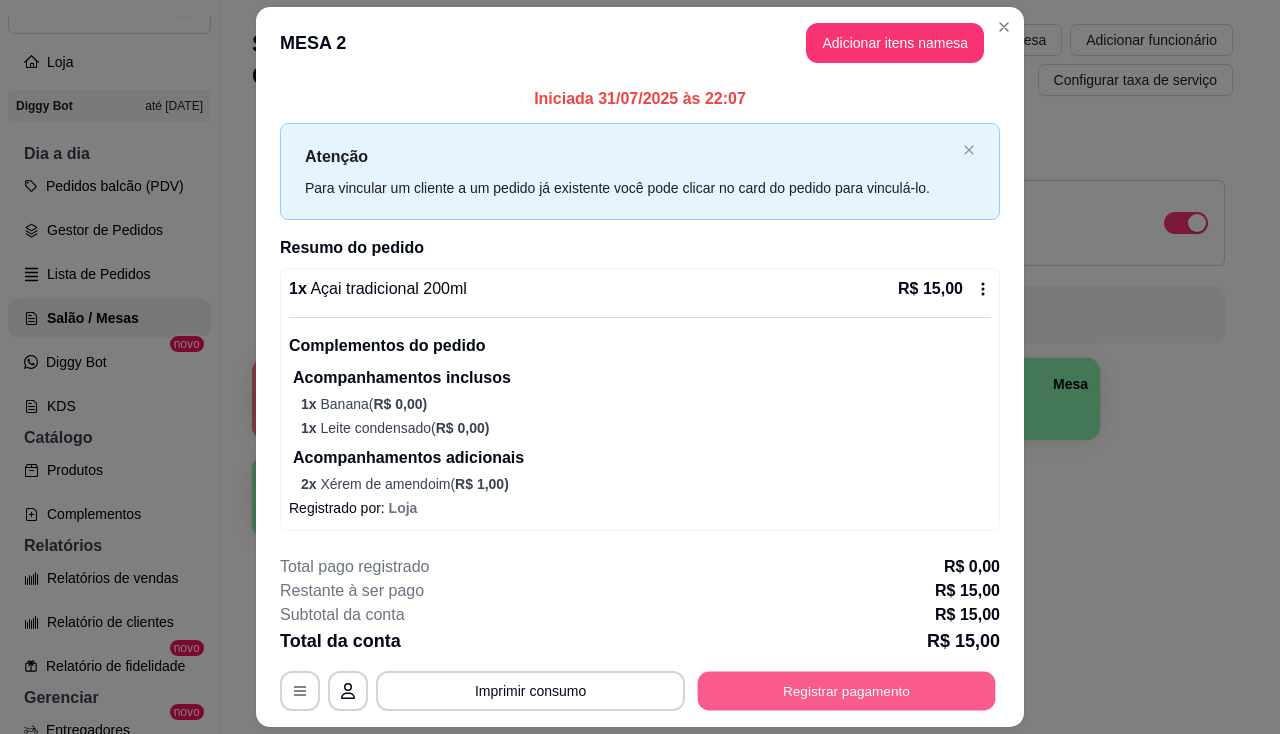 click on "Registrar pagamento" at bounding box center (847, 691) 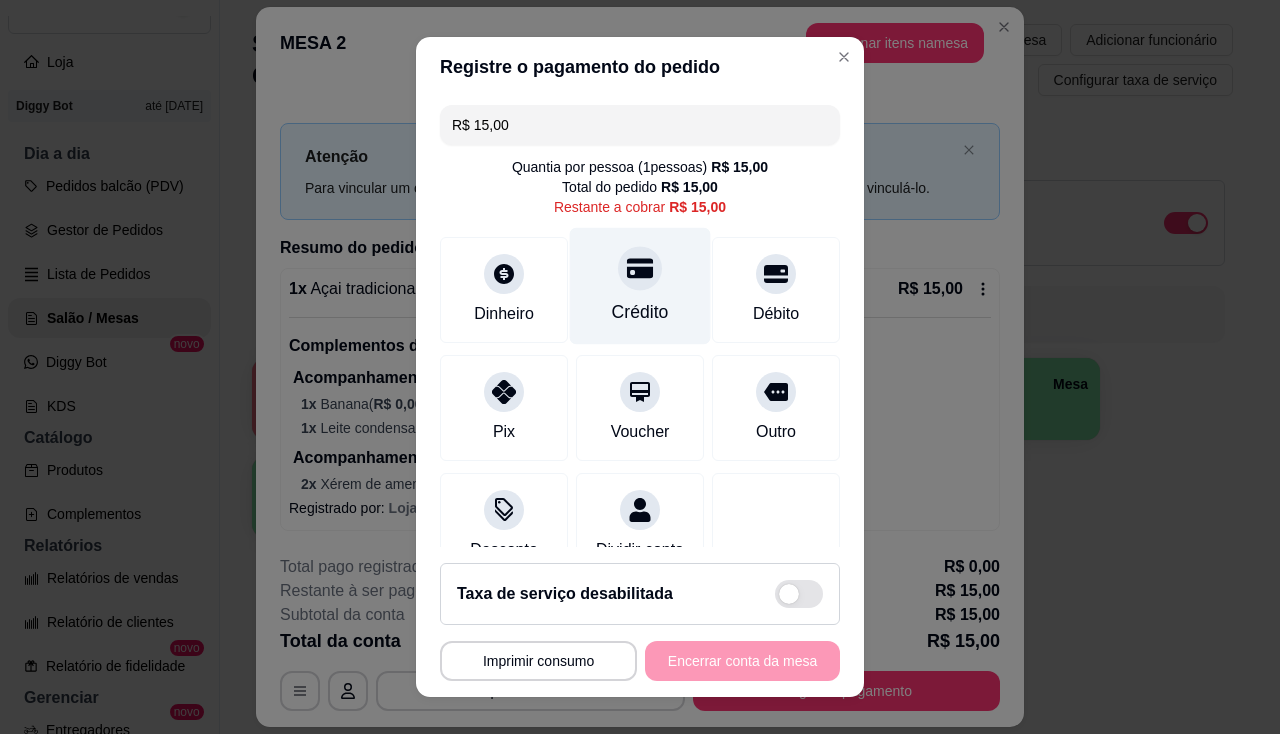 click on "Crédito" at bounding box center [640, 285] 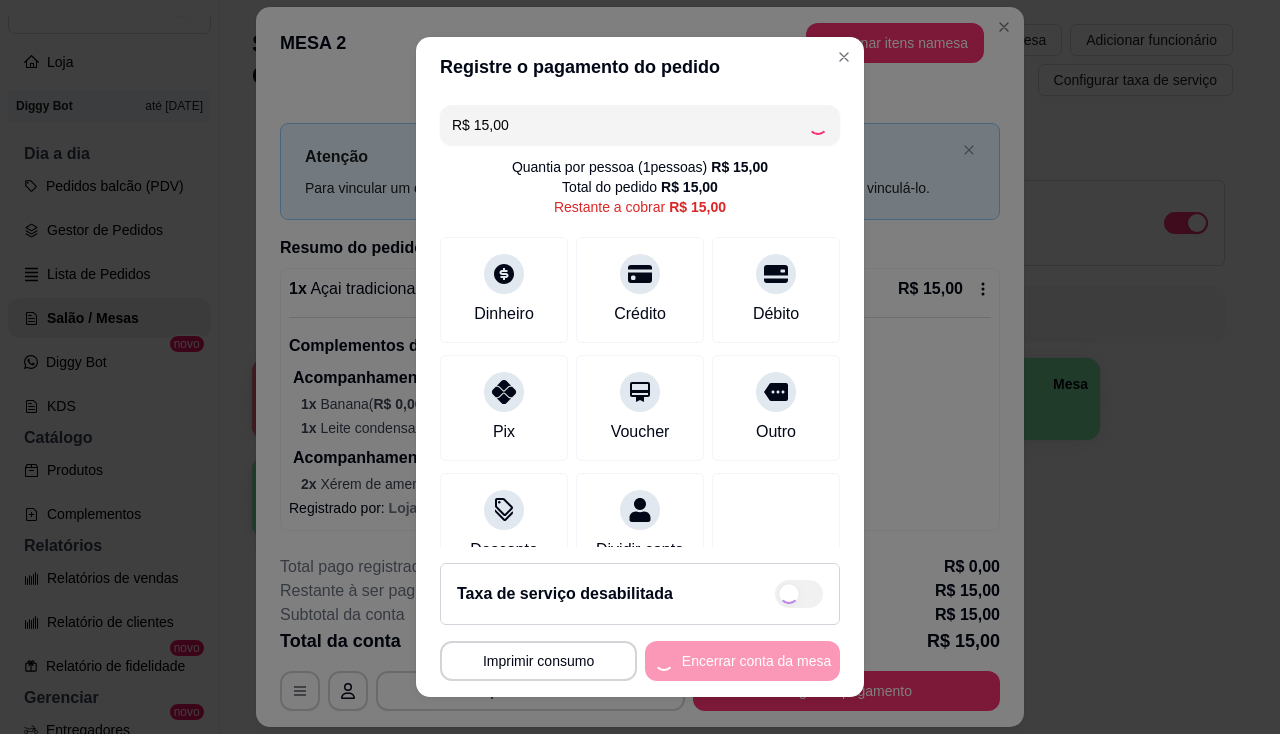 type on "R$ 0,00" 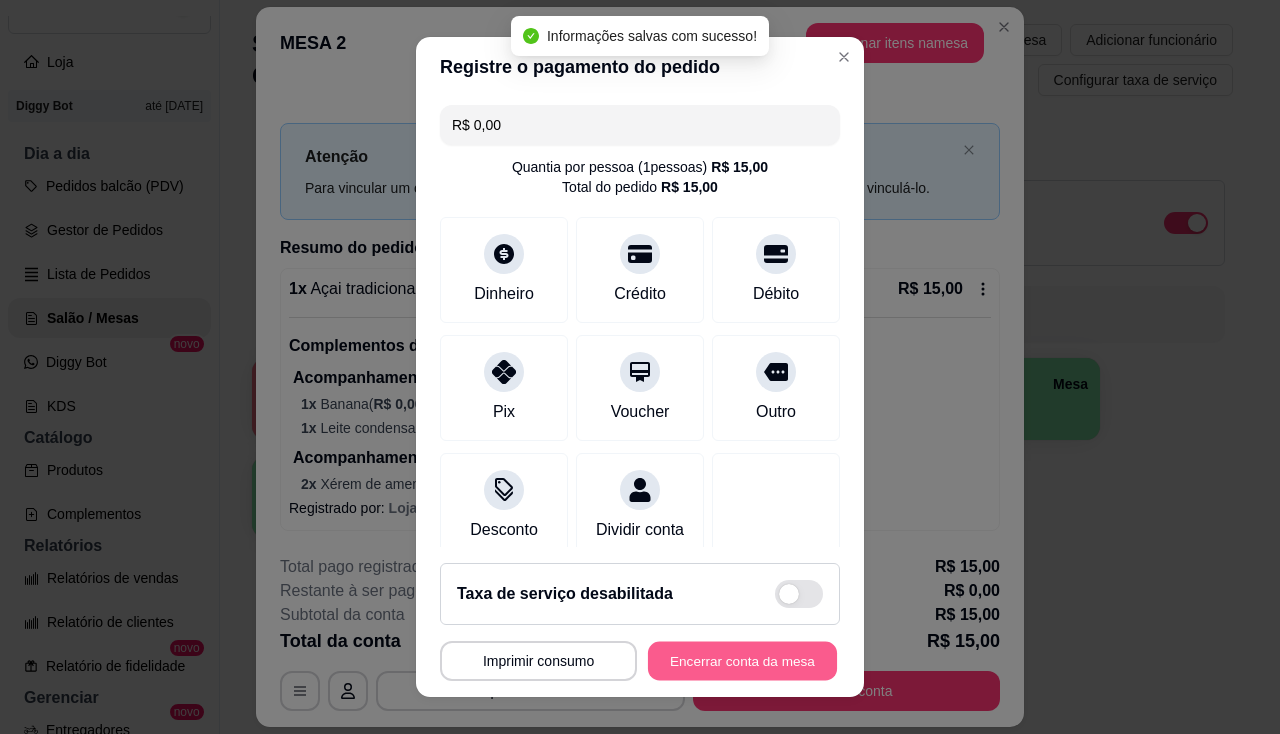 click on "Encerrar conta da mesa" at bounding box center (742, 661) 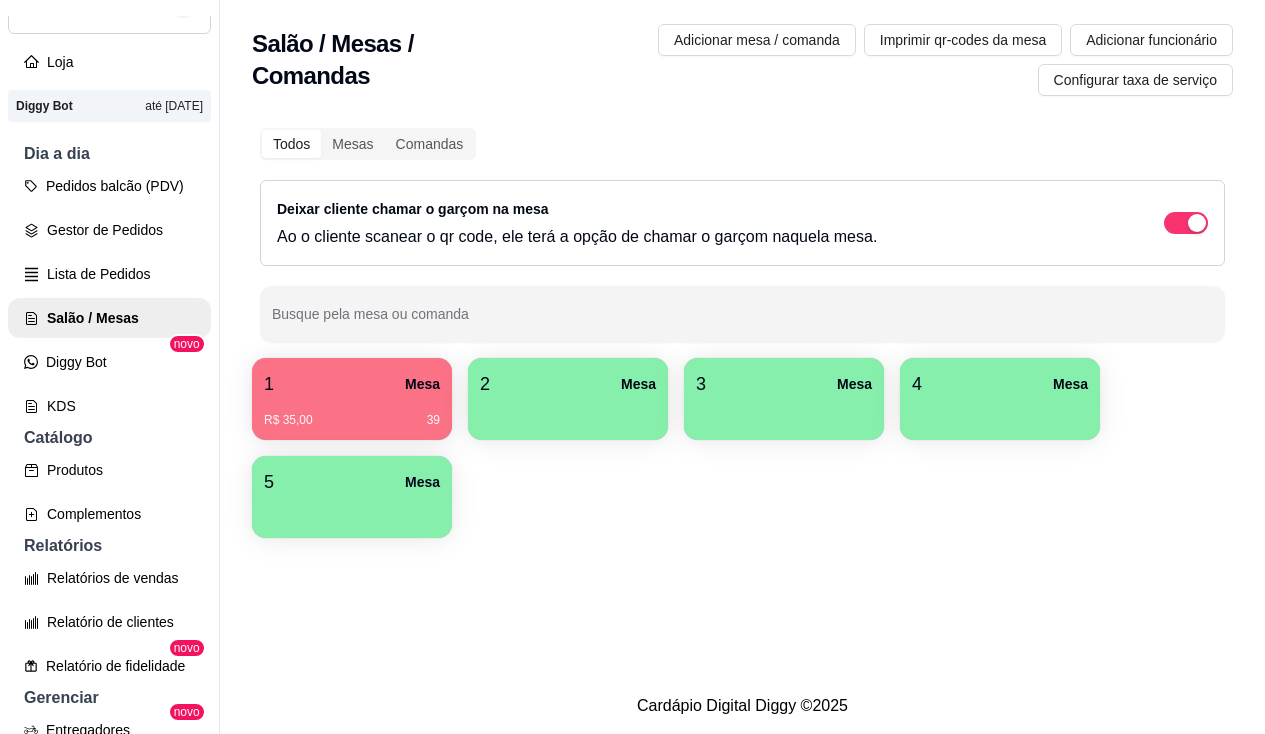 click at bounding box center [568, 413] 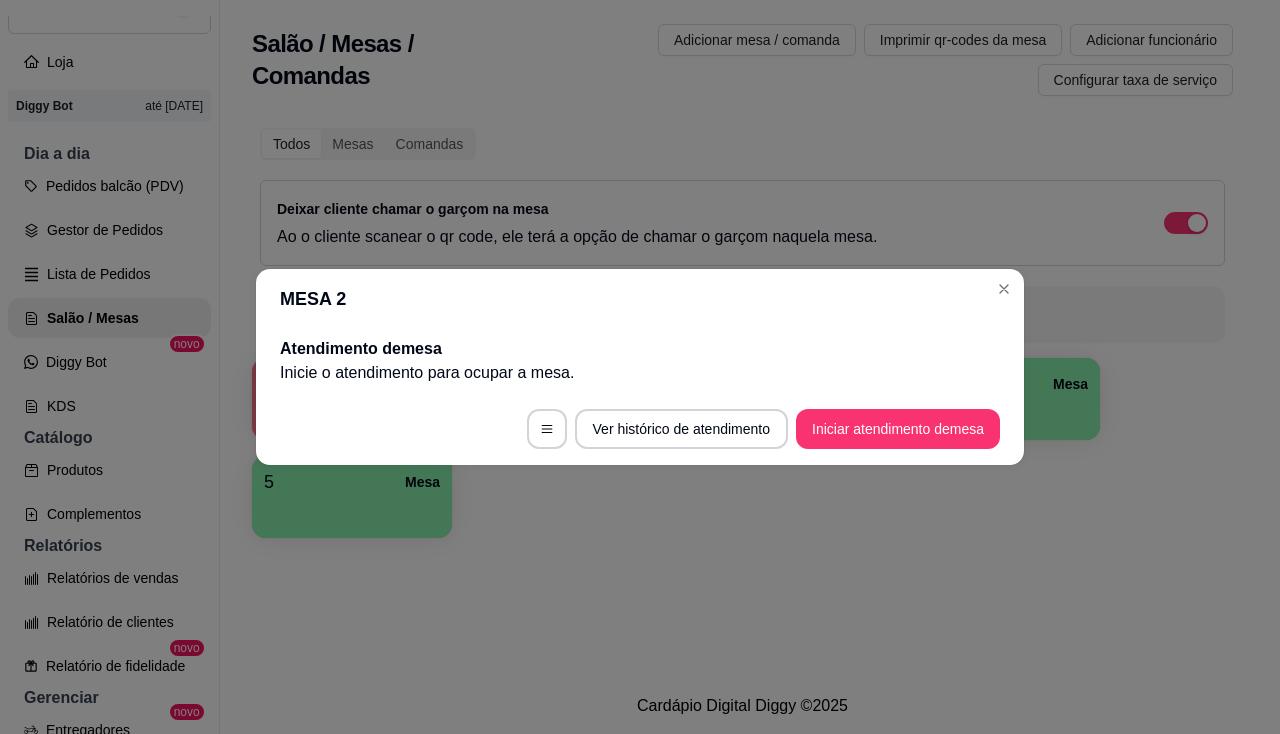 click on "Ver histórico de atendimento Iniciar atendimento de  mesa" at bounding box center [640, 429] 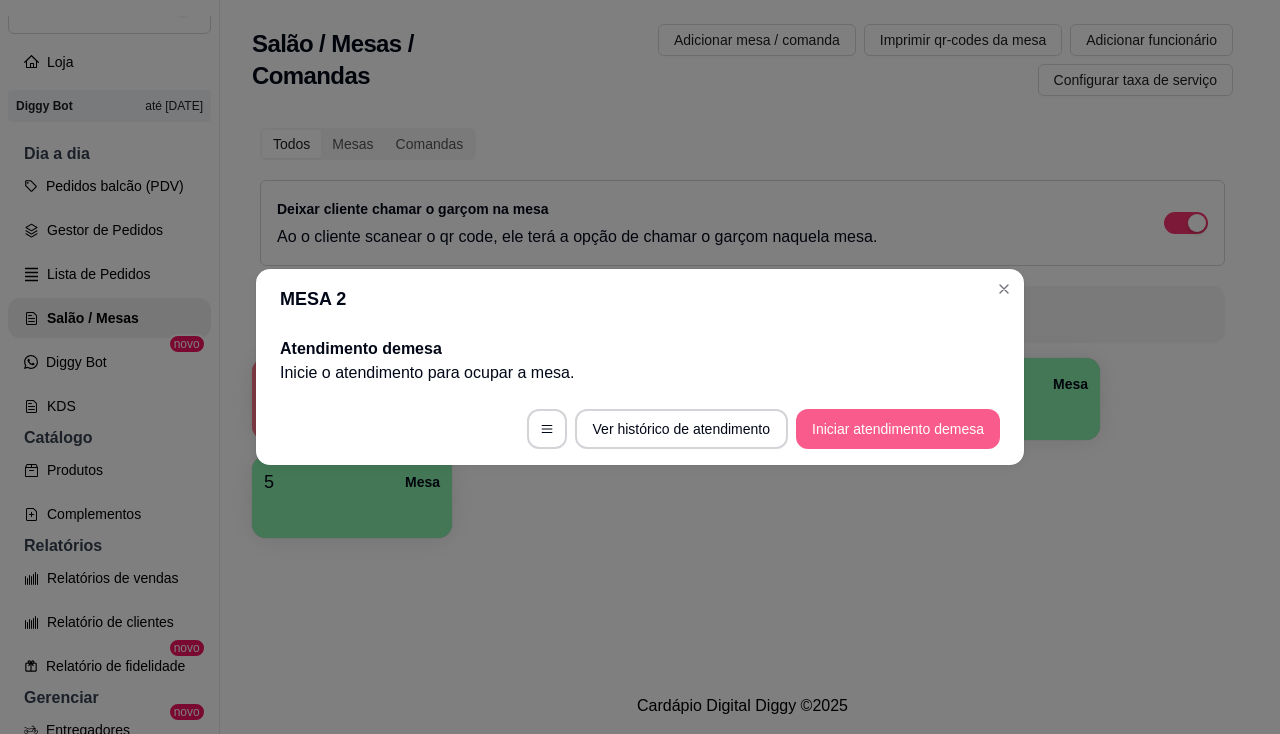 click on "Iniciar atendimento de  mesa" at bounding box center [898, 429] 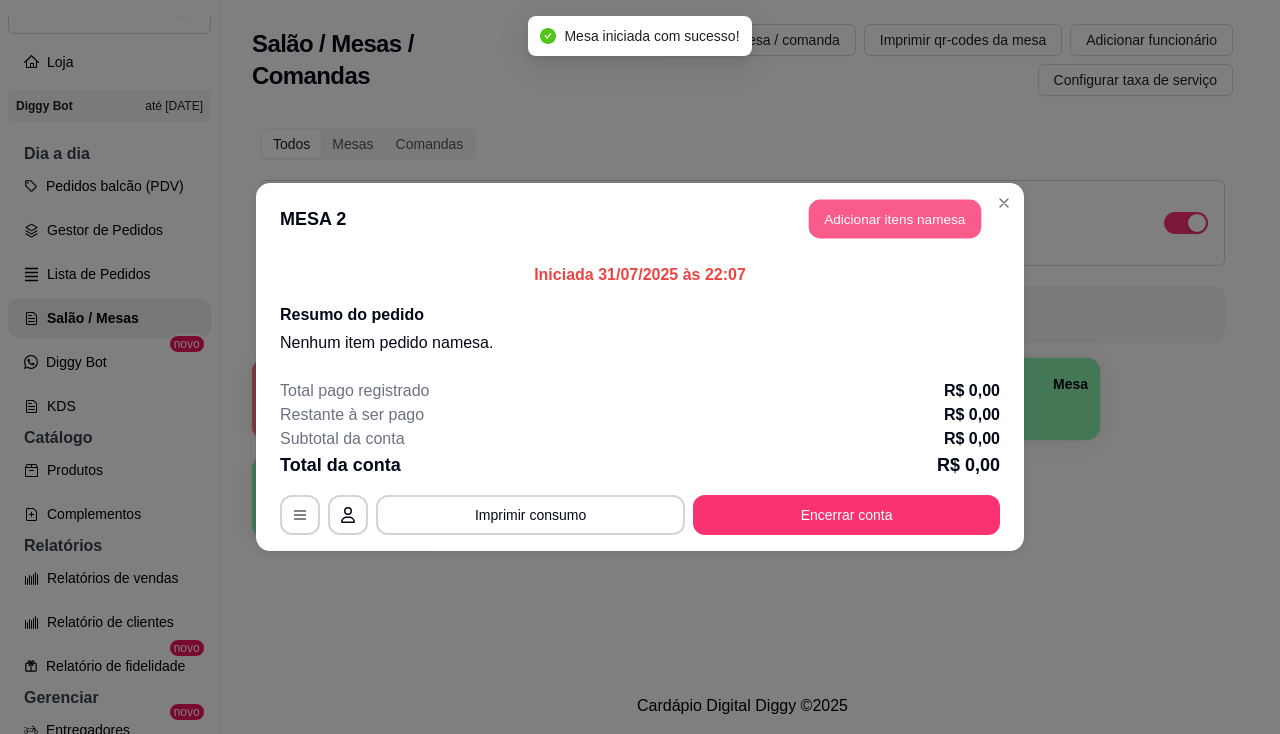 click on "Adicionar itens na  mesa" at bounding box center [895, 219] 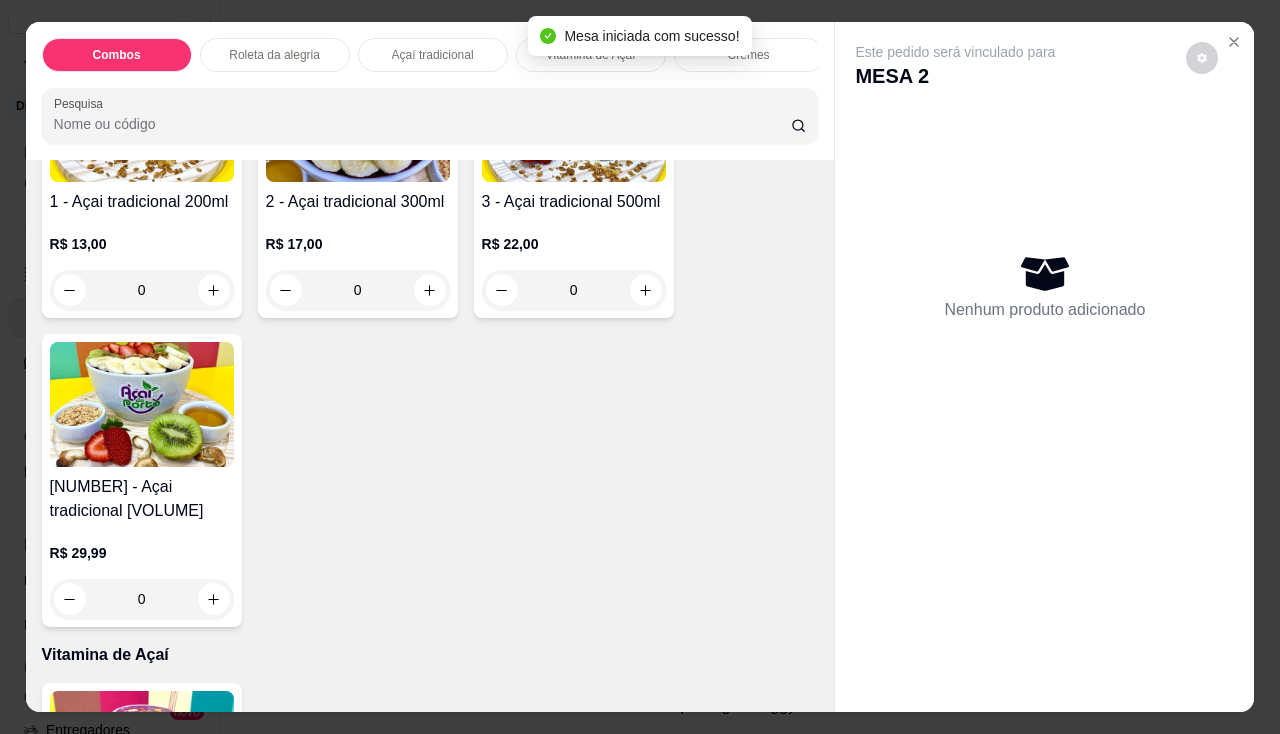 scroll, scrollTop: 1400, scrollLeft: 0, axis: vertical 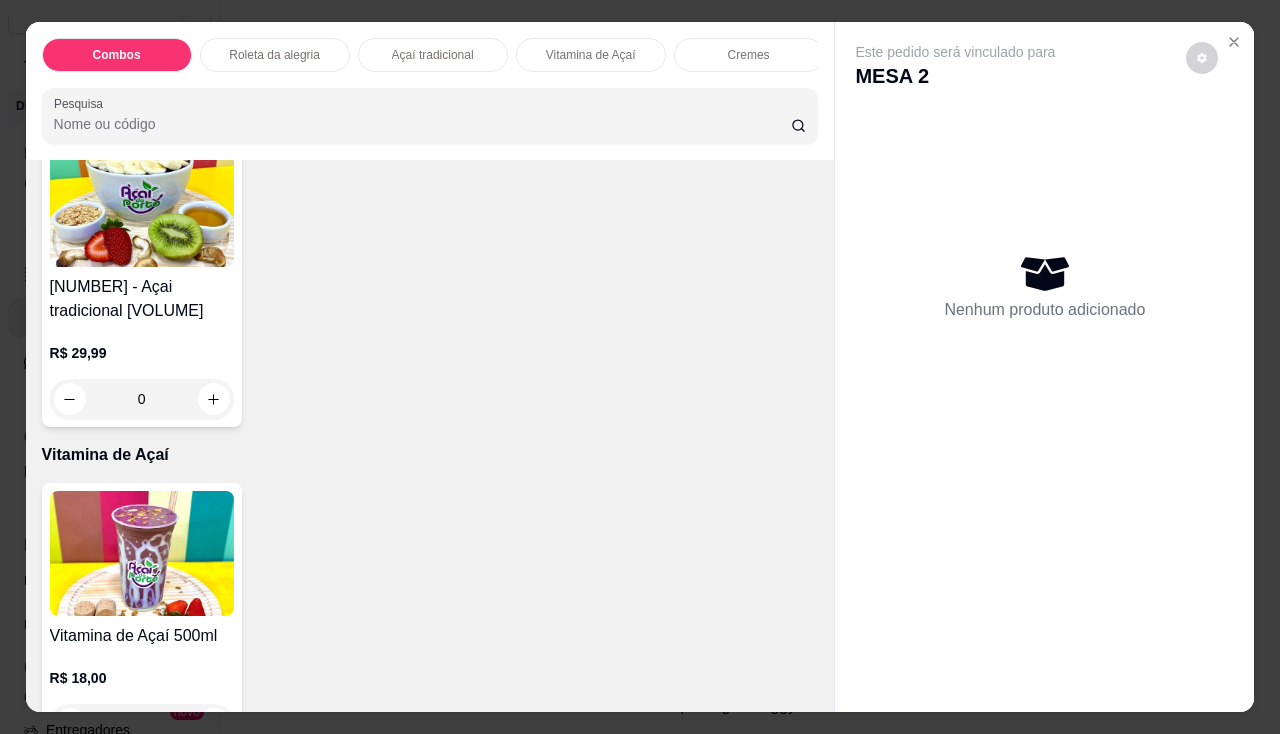 click on "0" at bounding box center (142, 399) 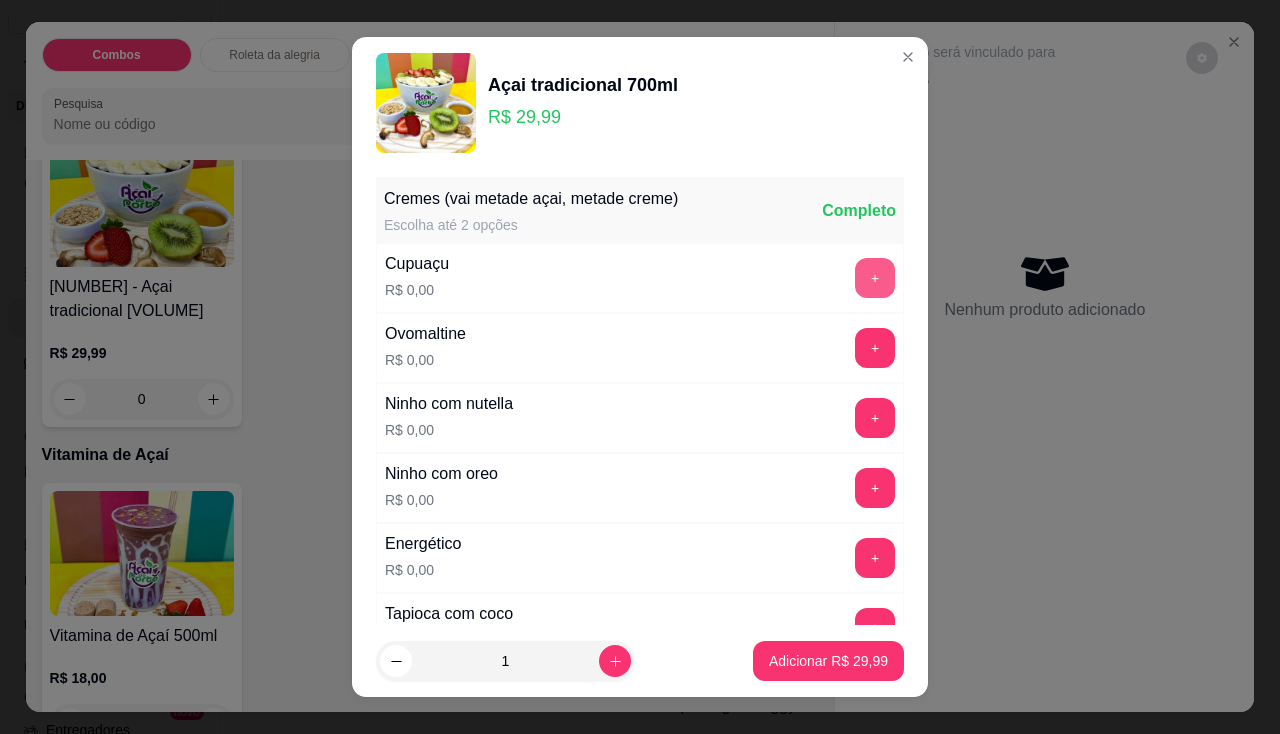 click on "+" at bounding box center [875, 278] 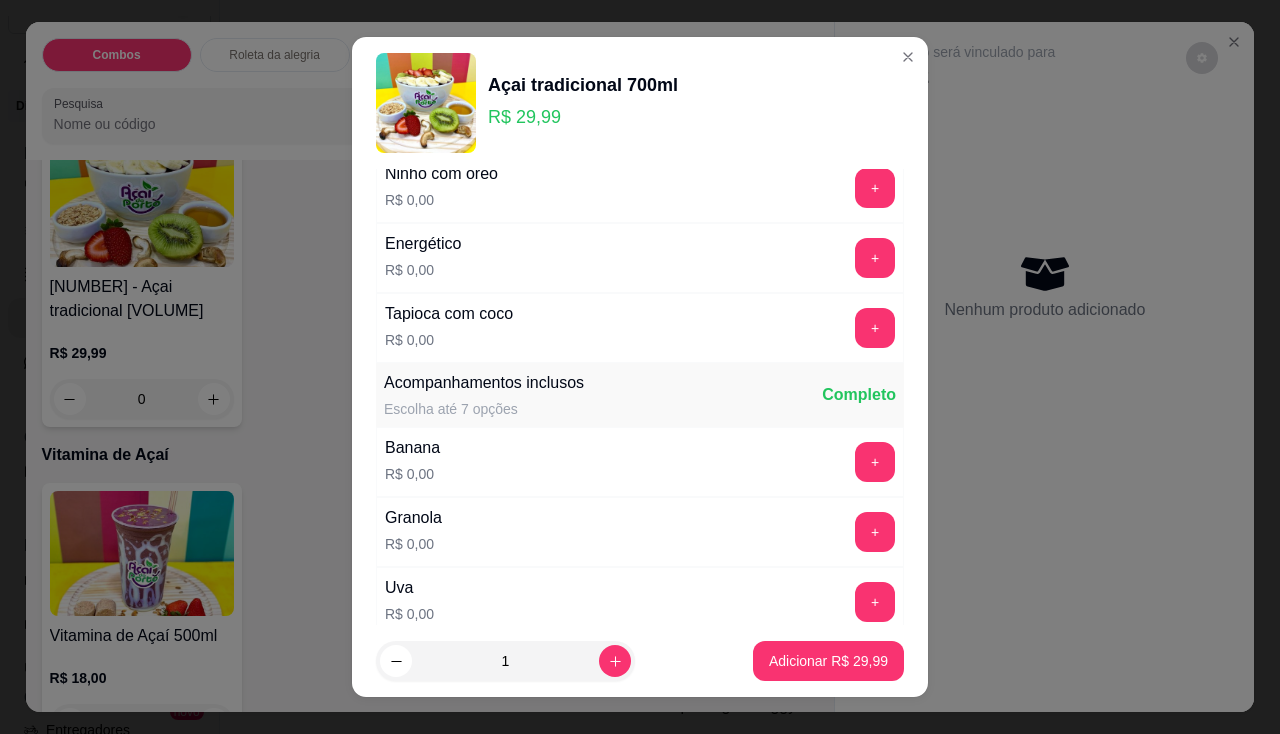 scroll, scrollTop: 400, scrollLeft: 0, axis: vertical 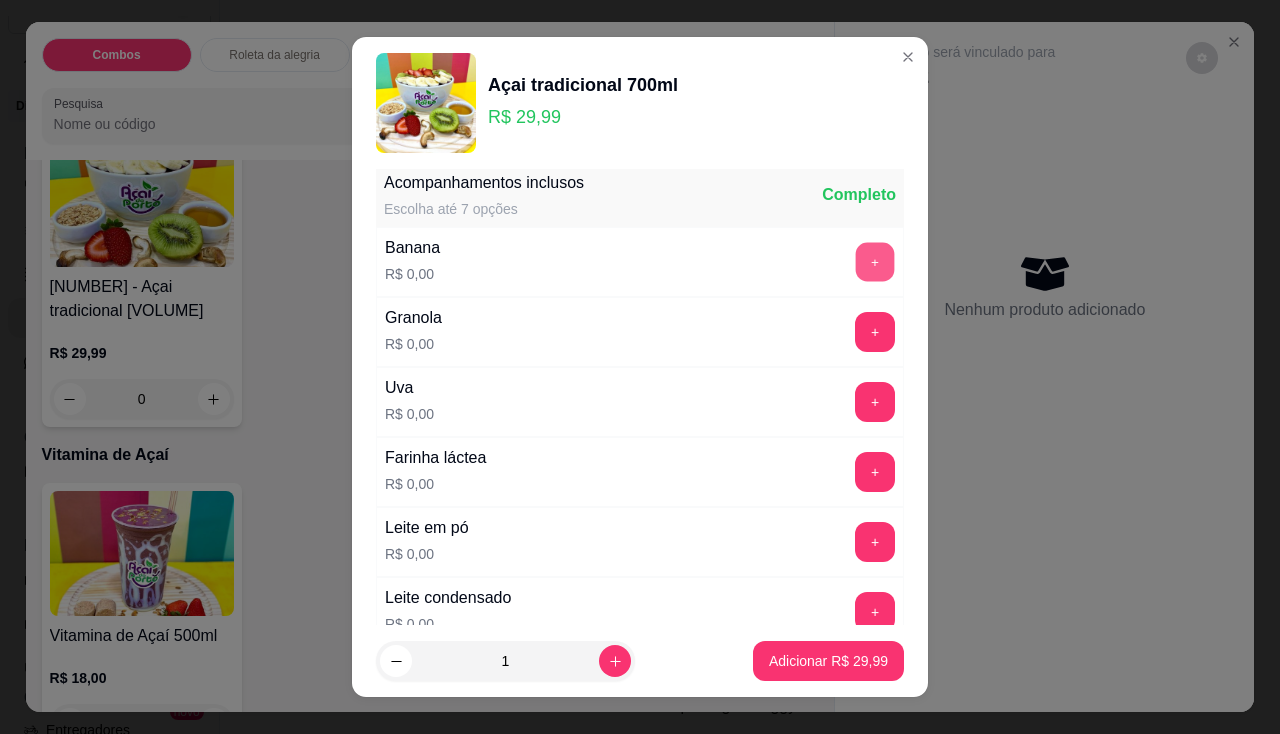 click on "+" at bounding box center [875, 261] 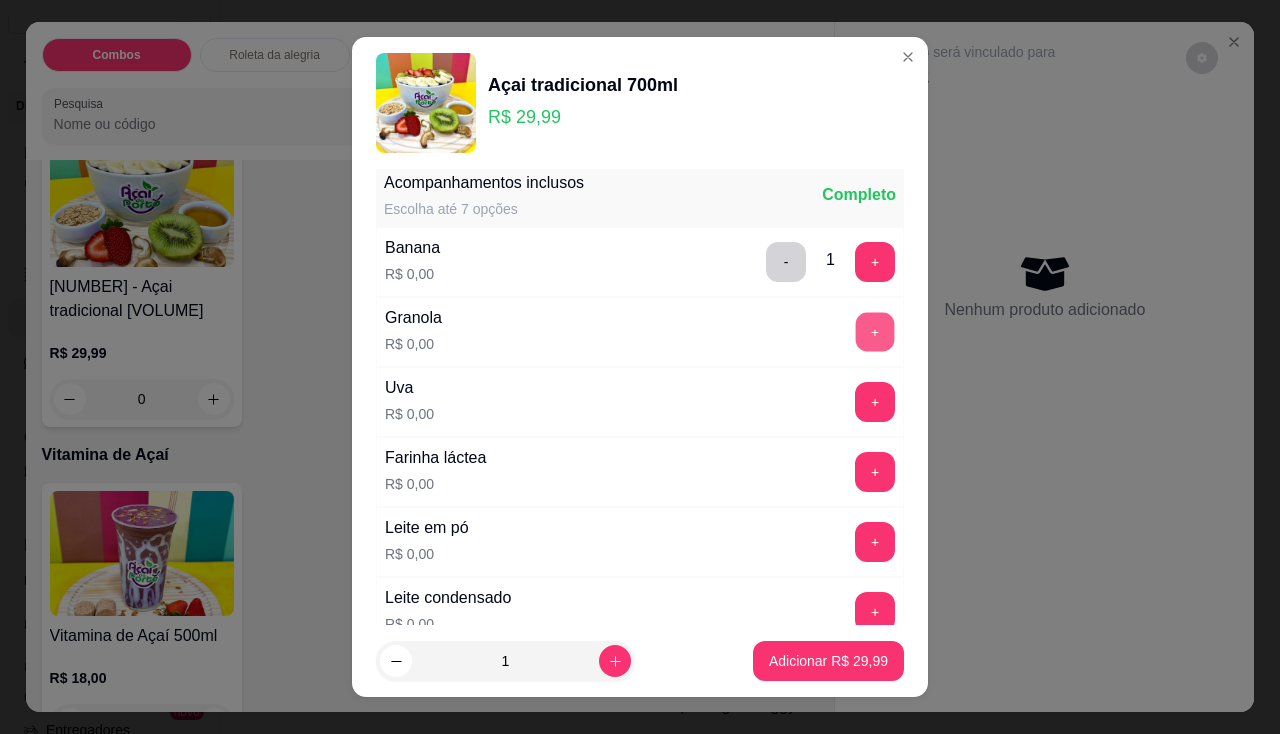 click on "+" at bounding box center (875, 331) 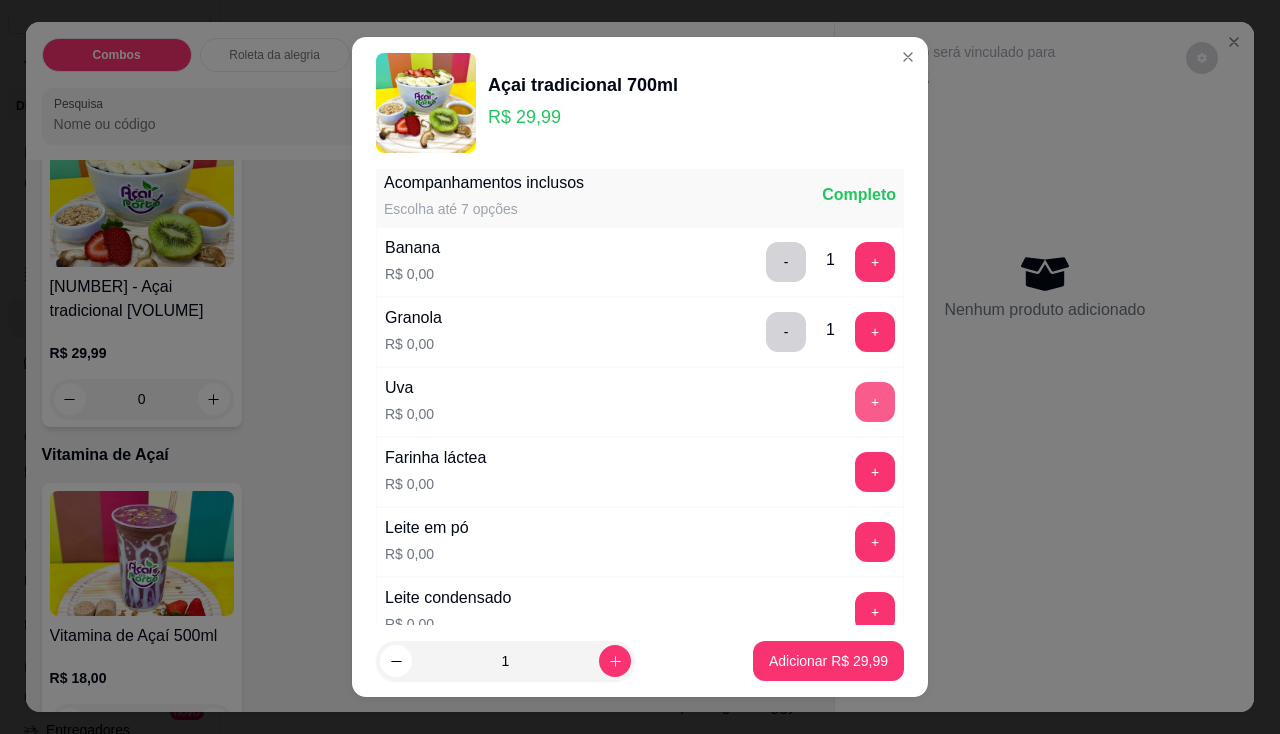 click on "+" at bounding box center (875, 402) 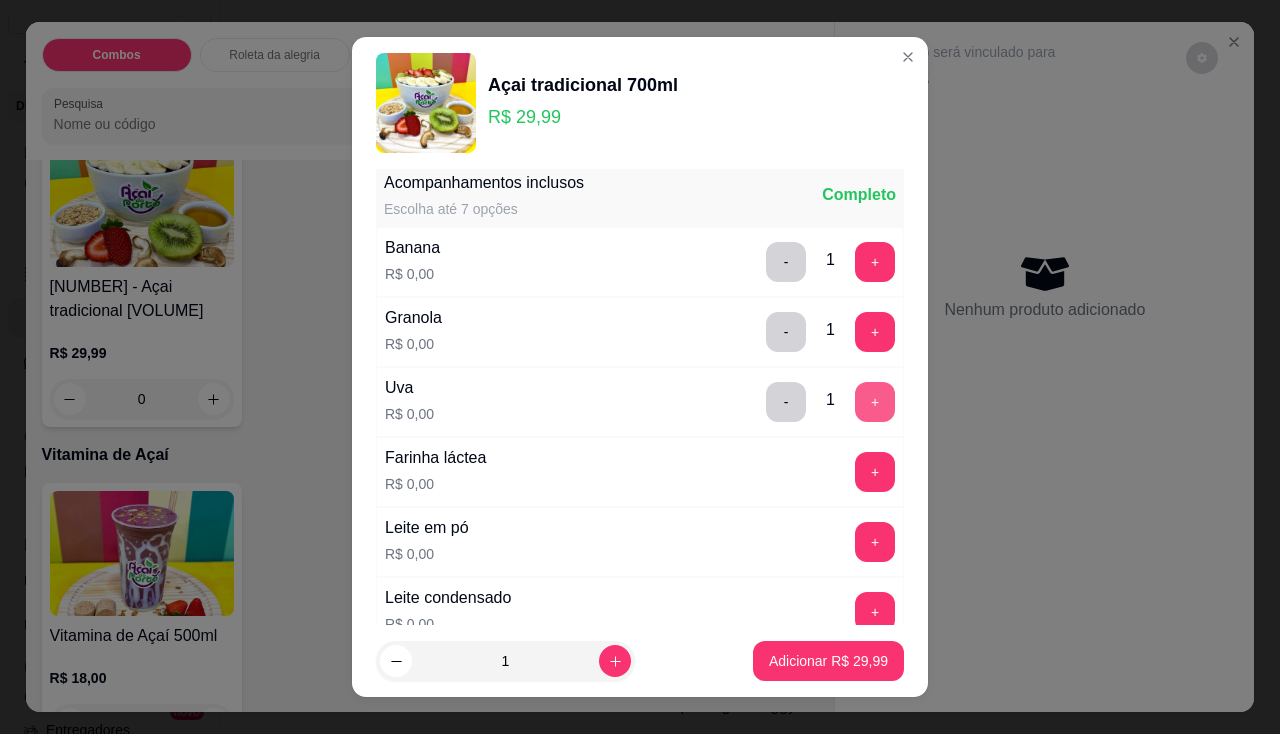 scroll, scrollTop: 600, scrollLeft: 0, axis: vertical 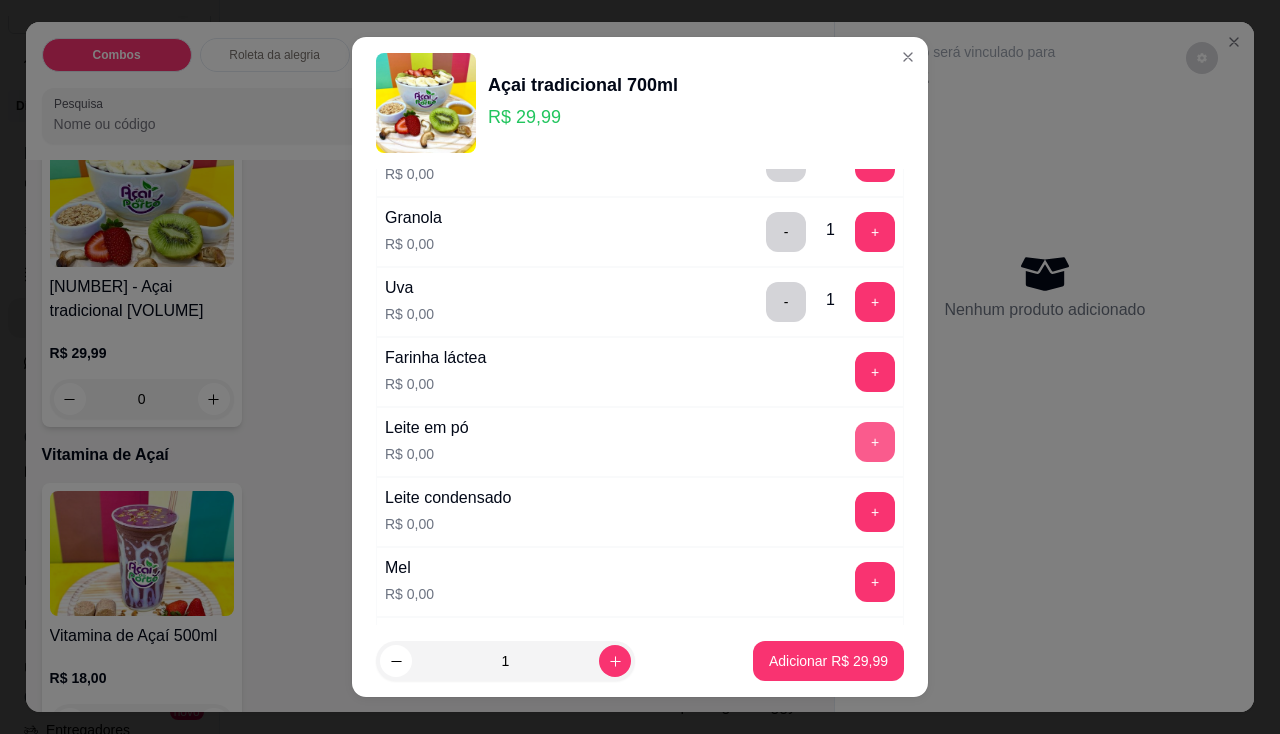 click on "+" at bounding box center [875, 442] 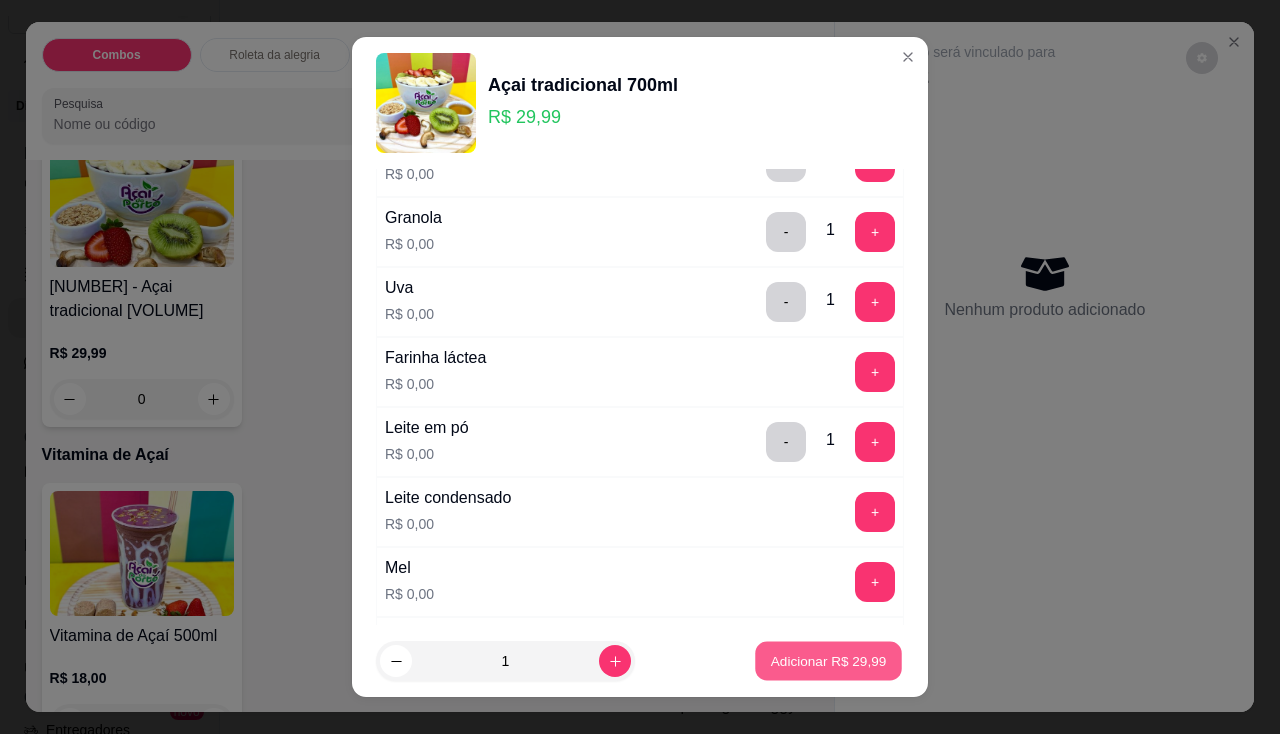 click on "Adicionar   R$ 29,99" at bounding box center [829, 661] 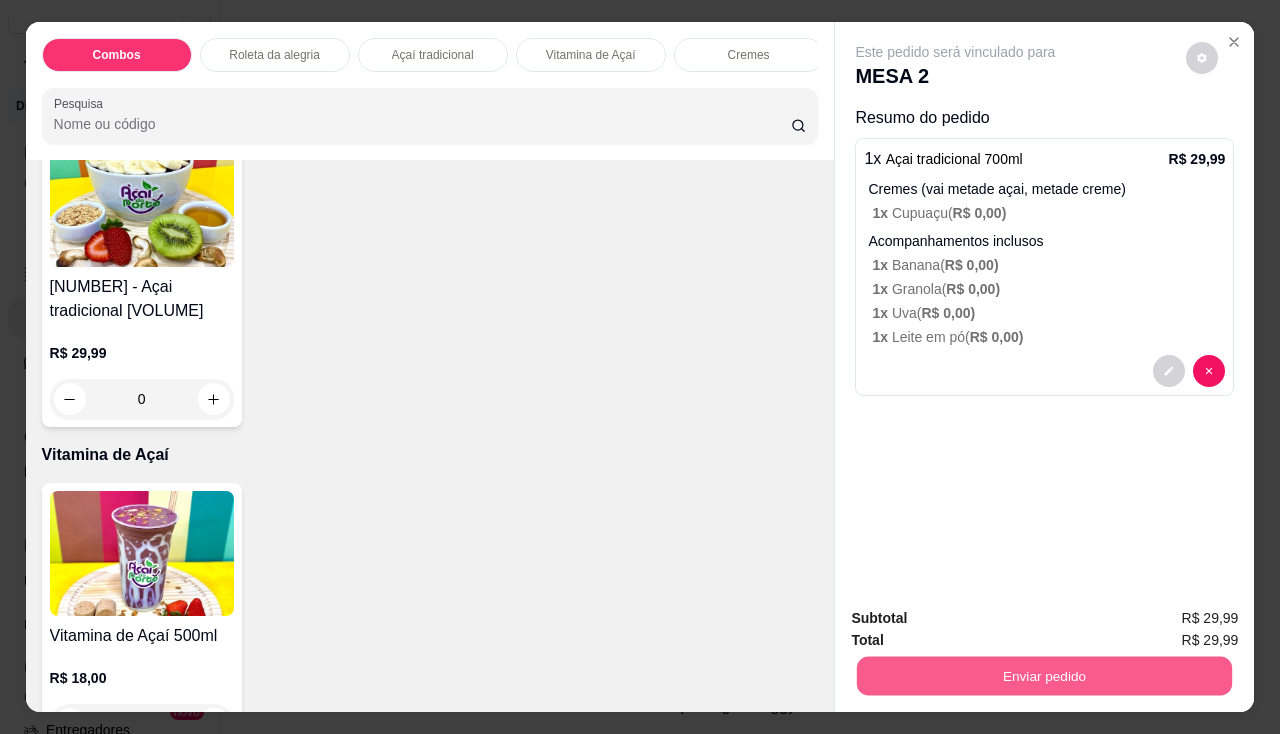 click on "Enviar pedido" at bounding box center (1044, 676) 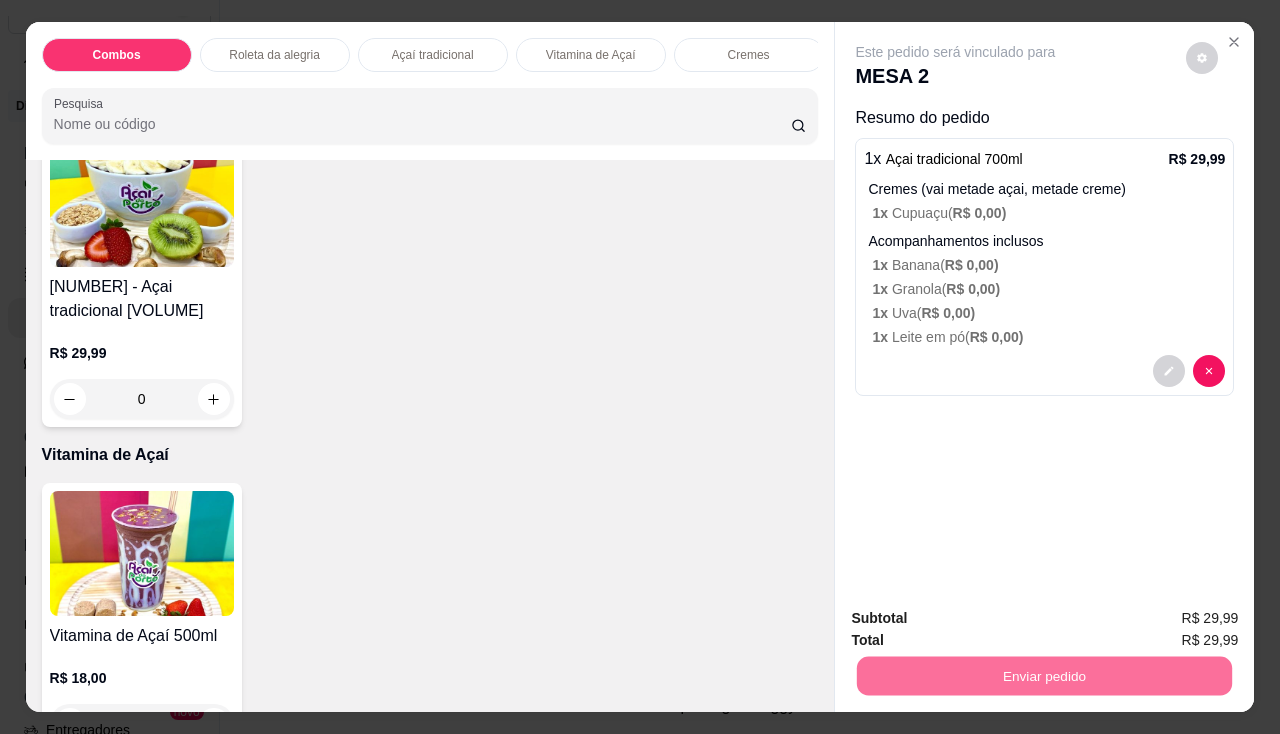 click on "Não registrar e enviar pedido" at bounding box center [979, 620] 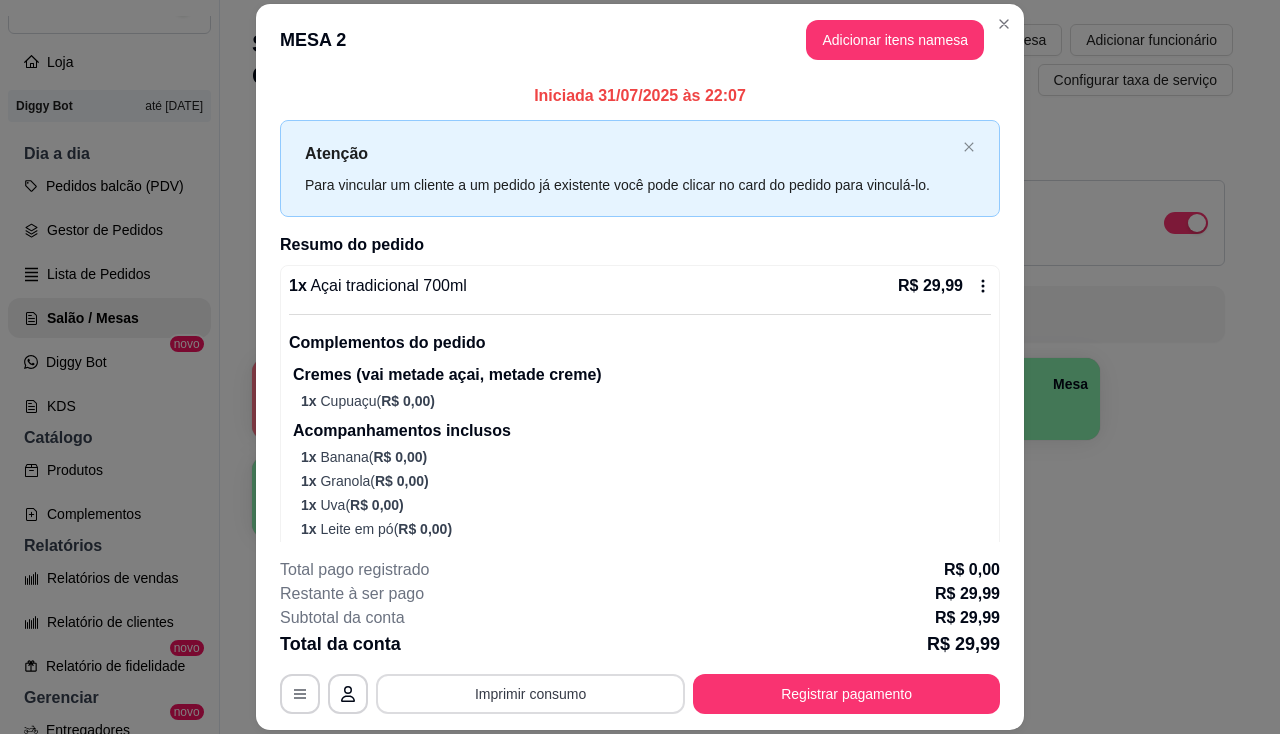 click on "Imprimir consumo" at bounding box center [530, 694] 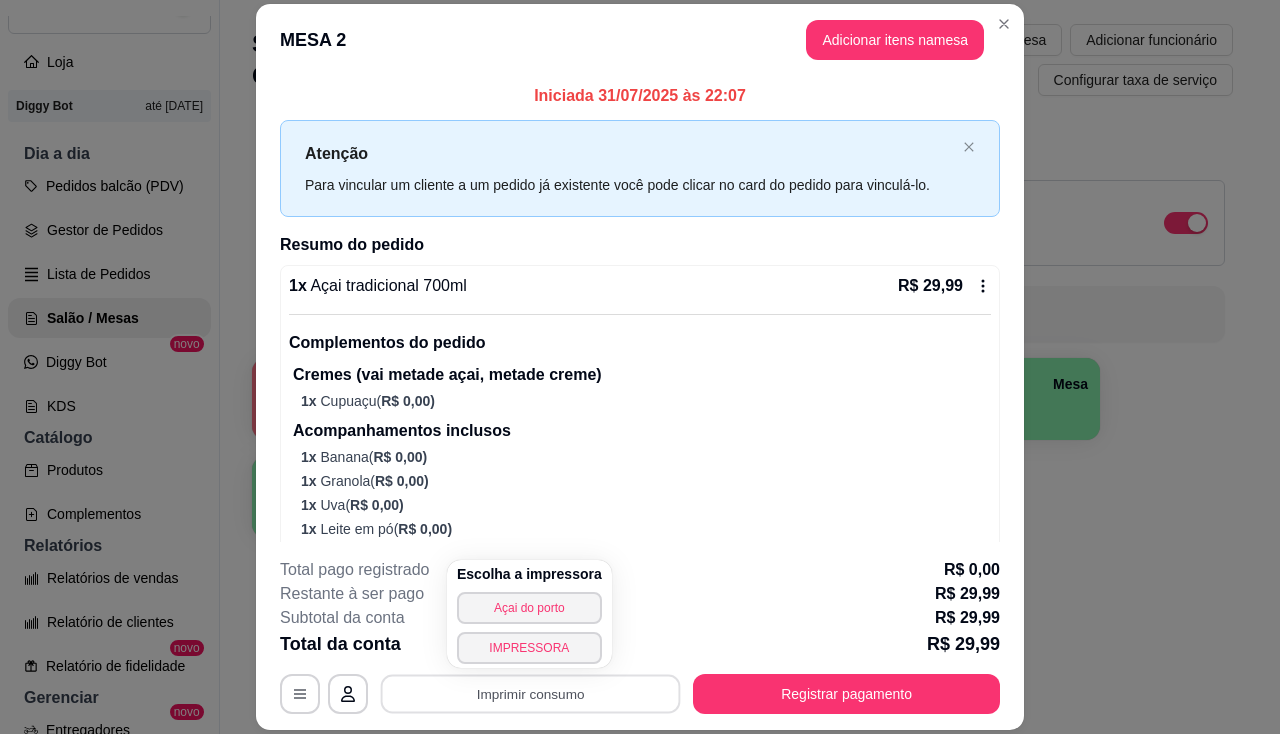 click on "Escolha a impressora Açai do porto IMPRESSORA" at bounding box center [529, 614] 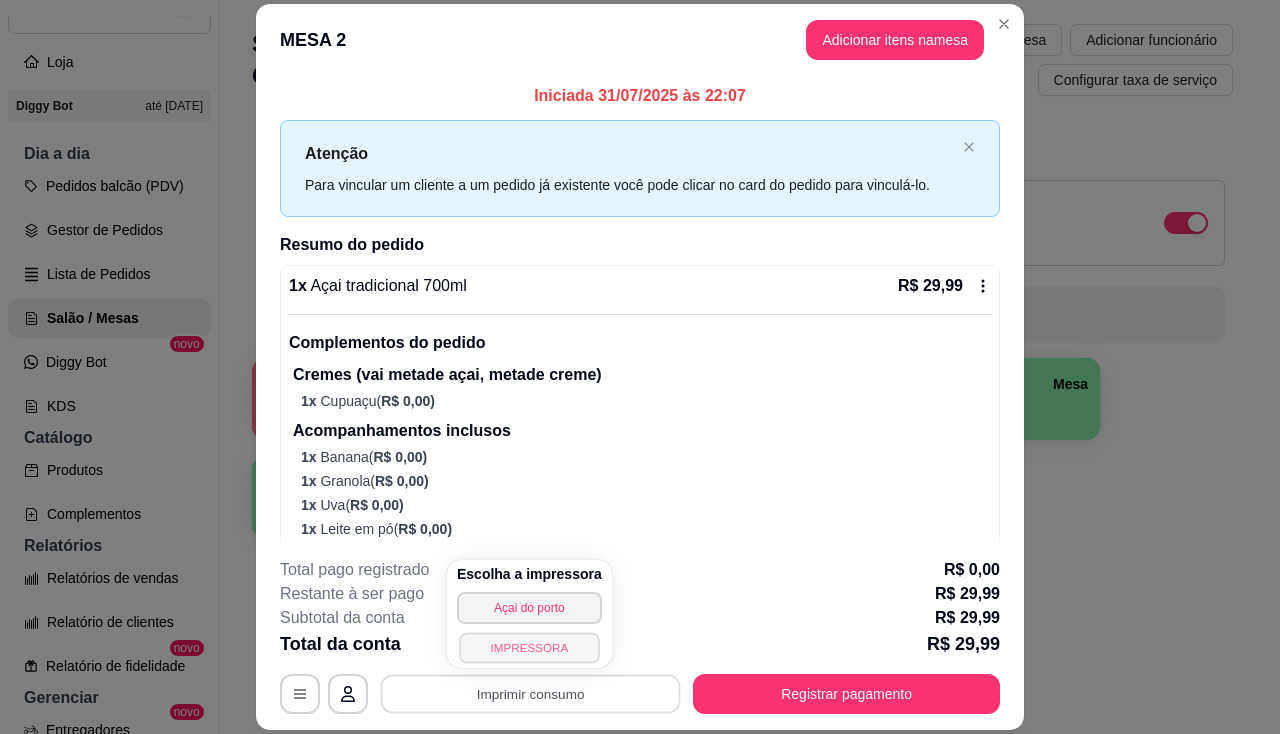 click on "IMPRESSORA" at bounding box center [529, 647] 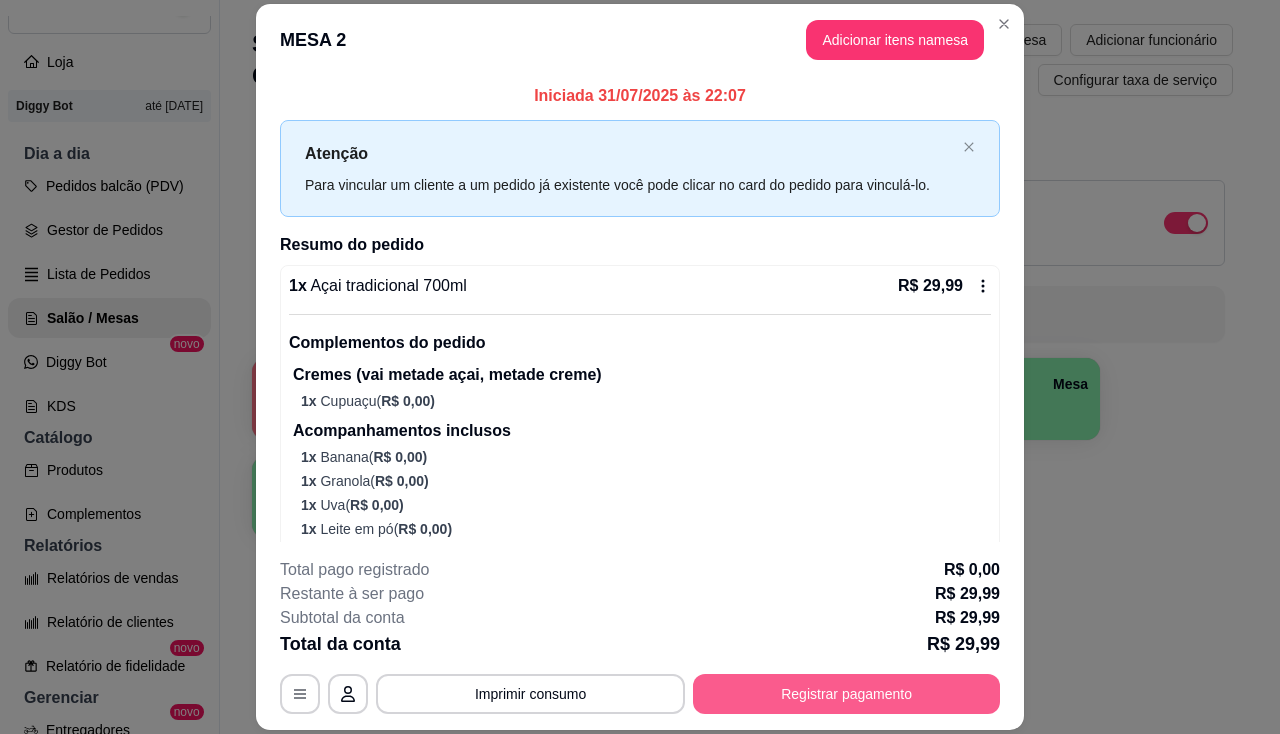 click on "Registrar pagamento" at bounding box center [846, 694] 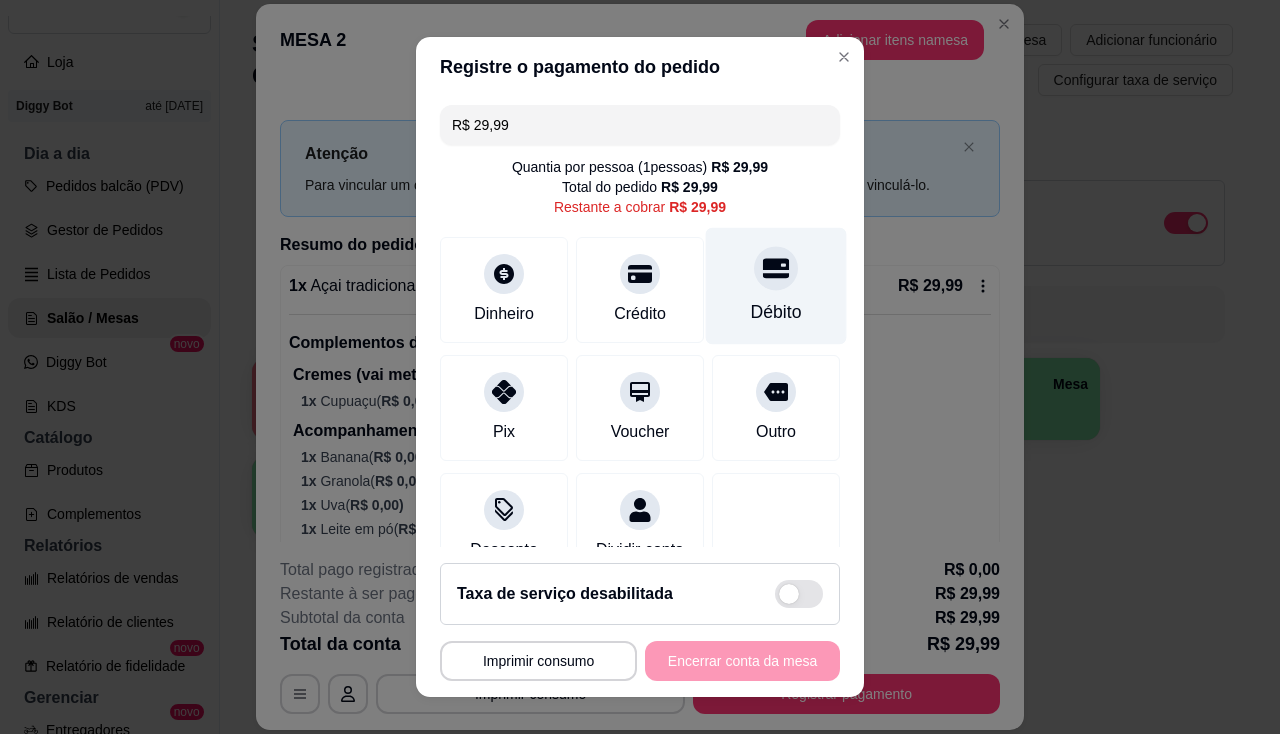 click on "Débito" at bounding box center [776, 285] 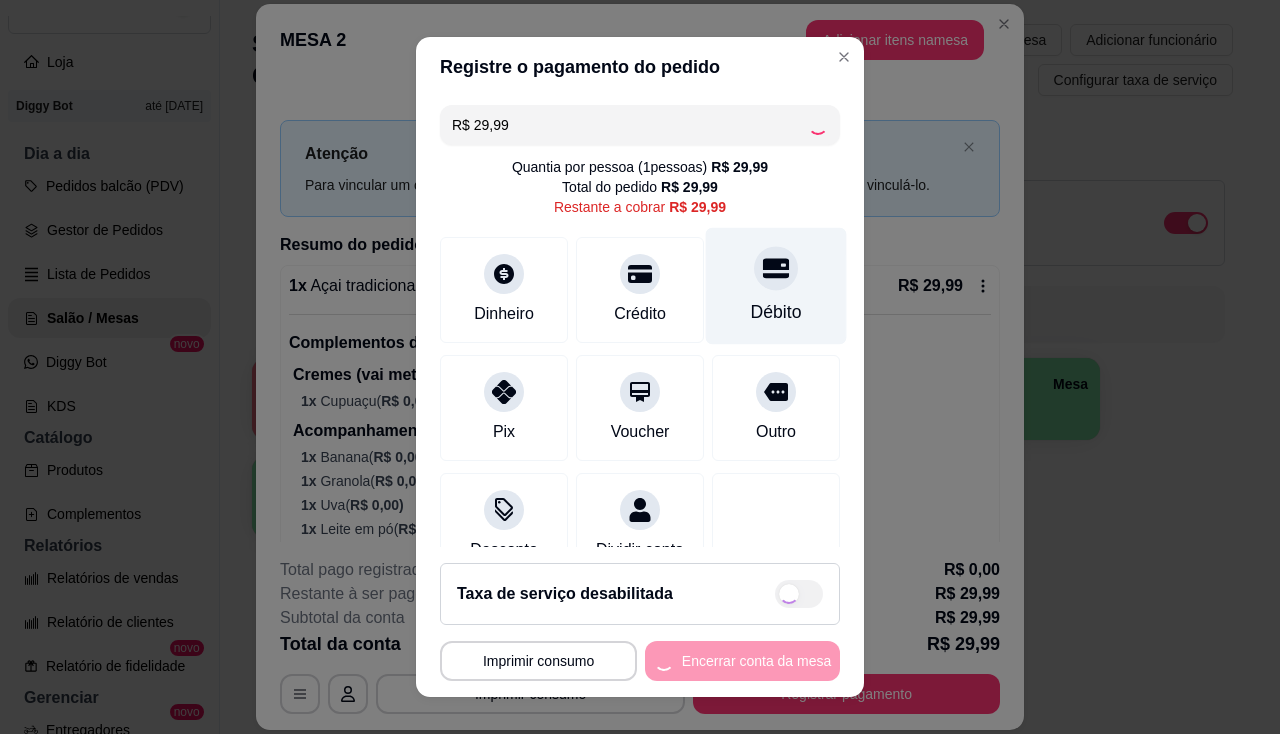type on "R$ 0,00" 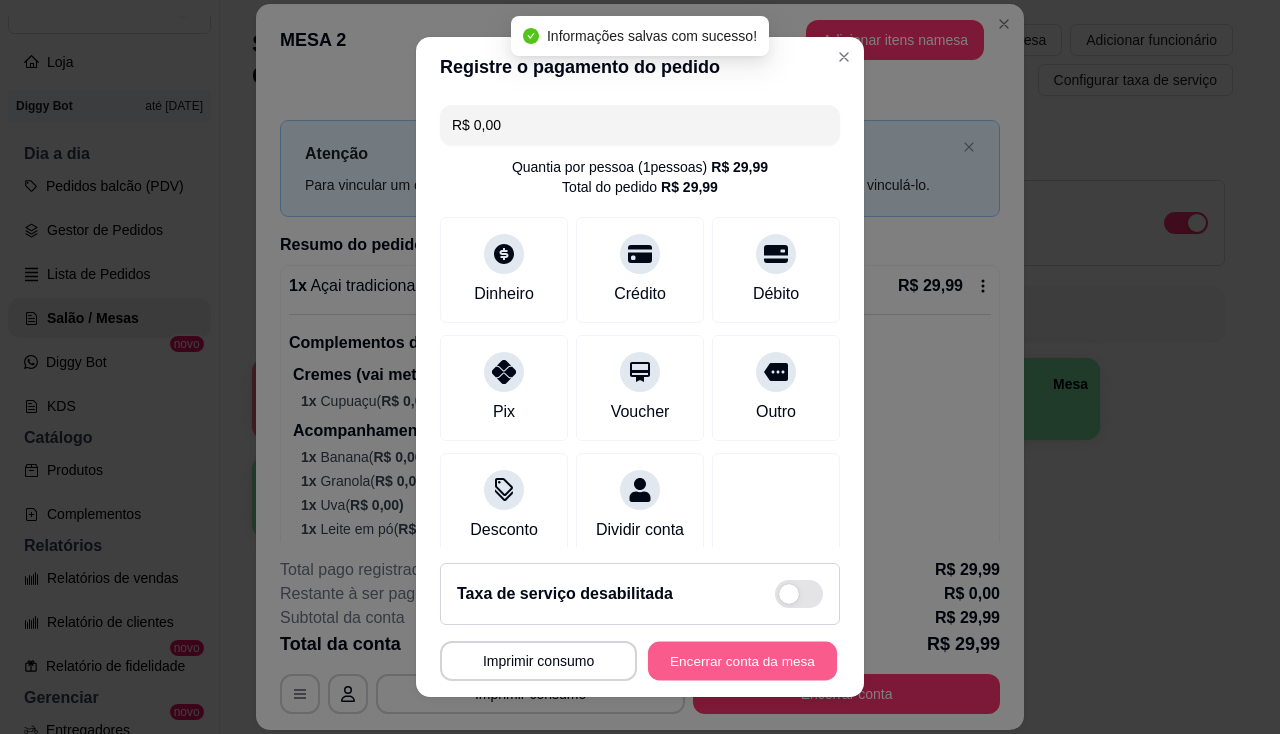 click on "Encerrar conta da mesa" at bounding box center (742, 661) 